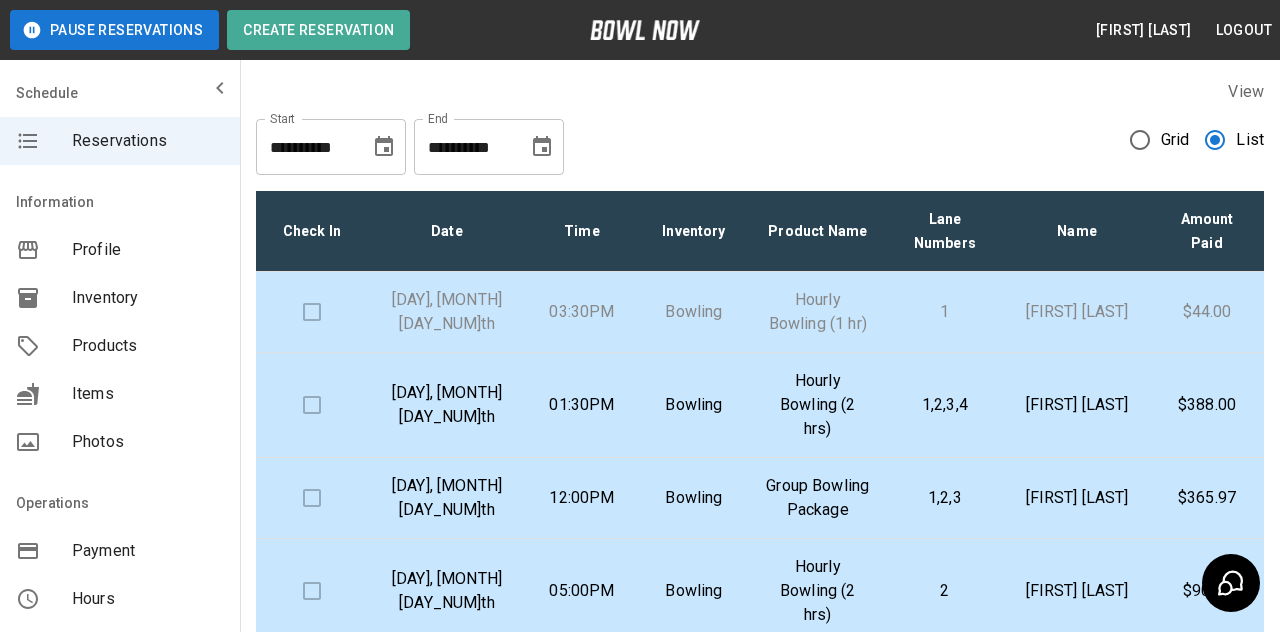 scroll, scrollTop: 148, scrollLeft: 0, axis: vertical 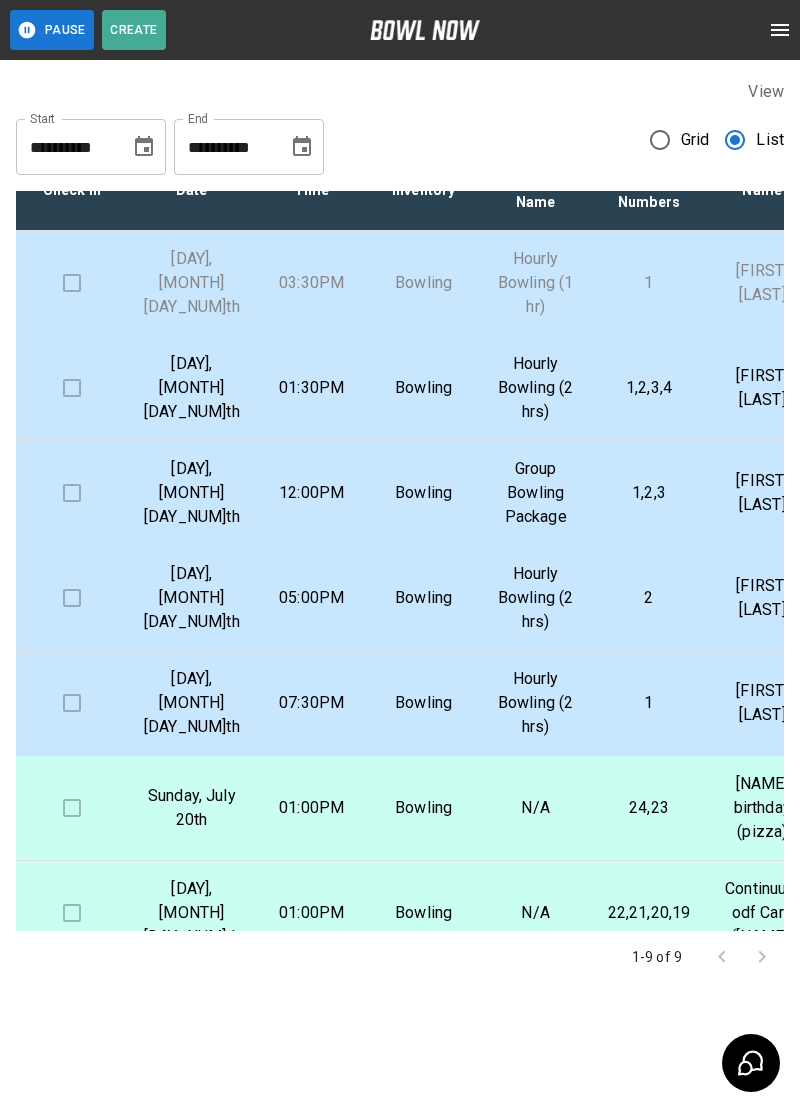 click on "12:00PM" at bounding box center [312, 493] 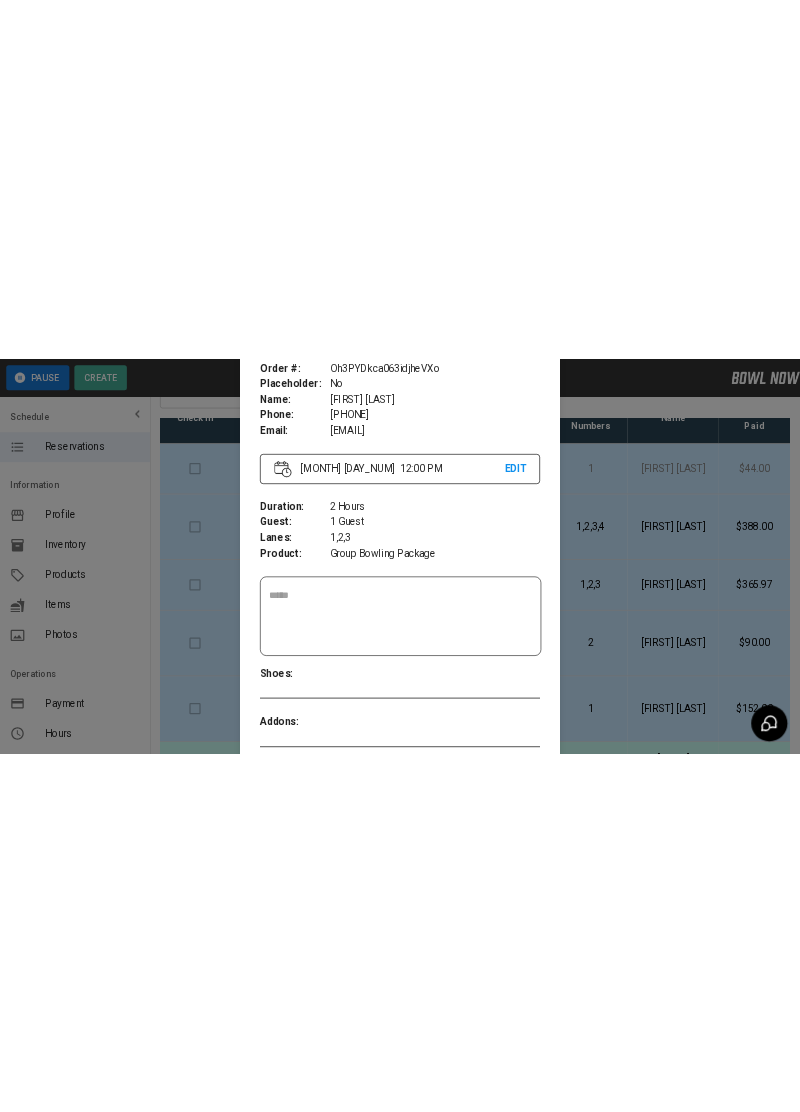 scroll, scrollTop: 224, scrollLeft: 0, axis: vertical 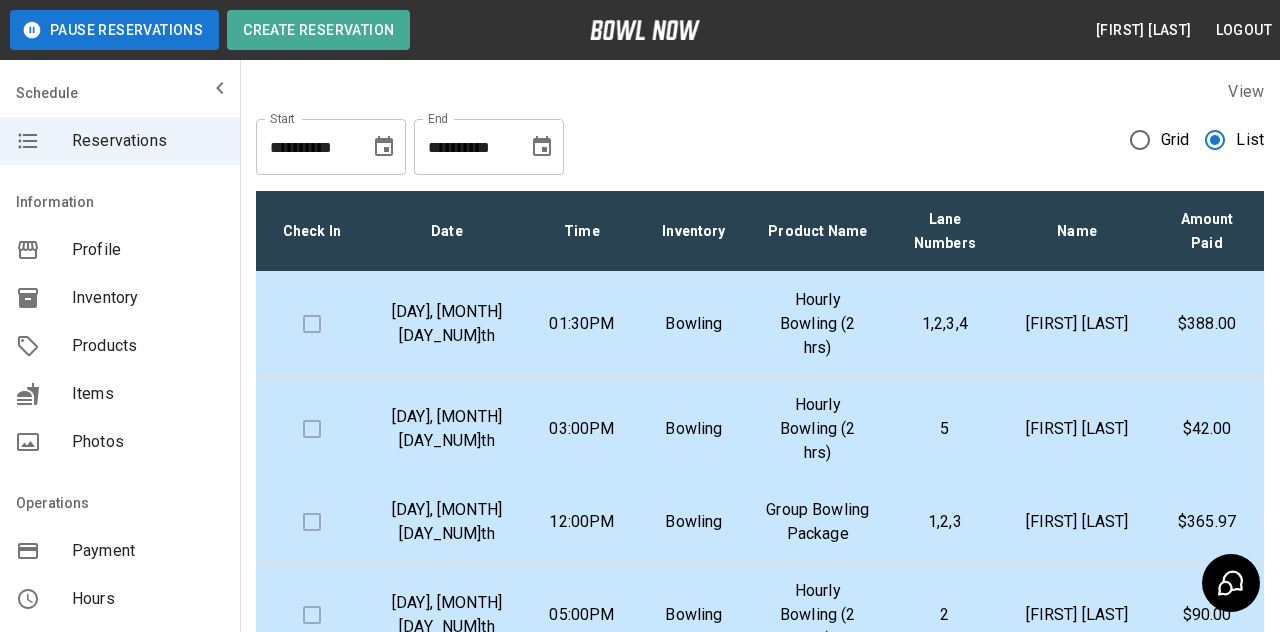 click on "Bowling" at bounding box center (694, 429) 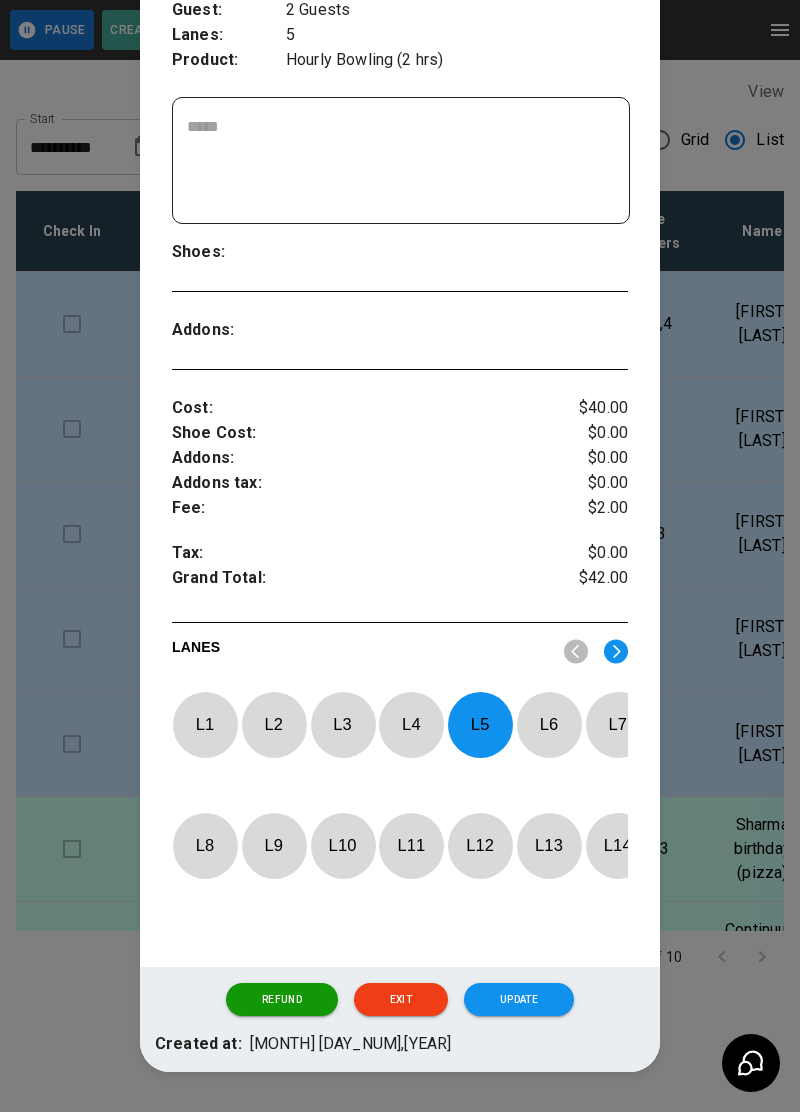 scroll, scrollTop: 468, scrollLeft: 0, axis: vertical 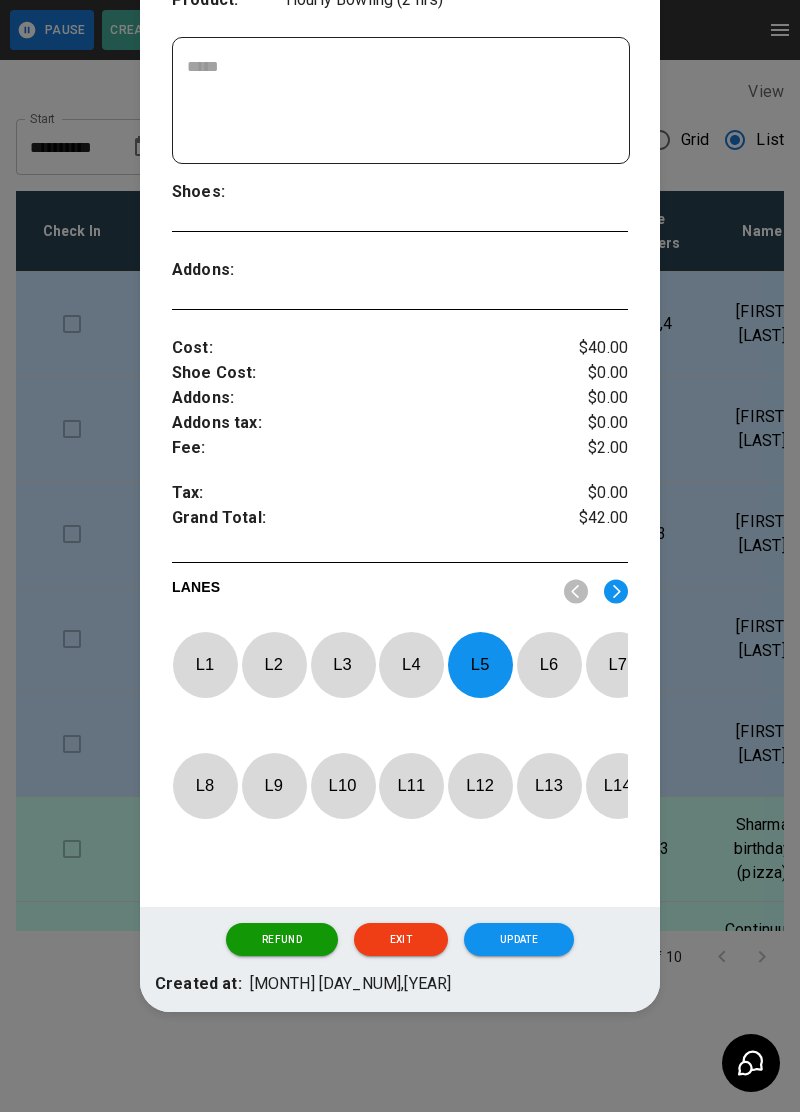 click on "Exit" at bounding box center [401, 940] 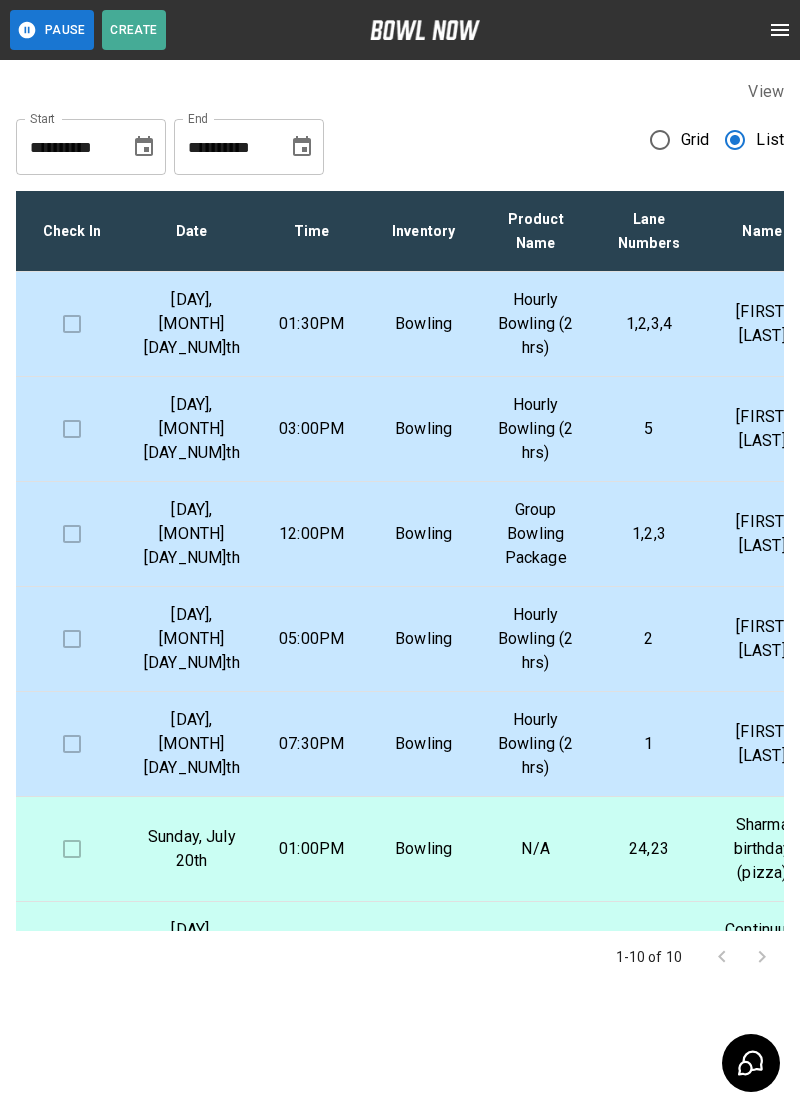 click on "Bowling" at bounding box center [424, 534] 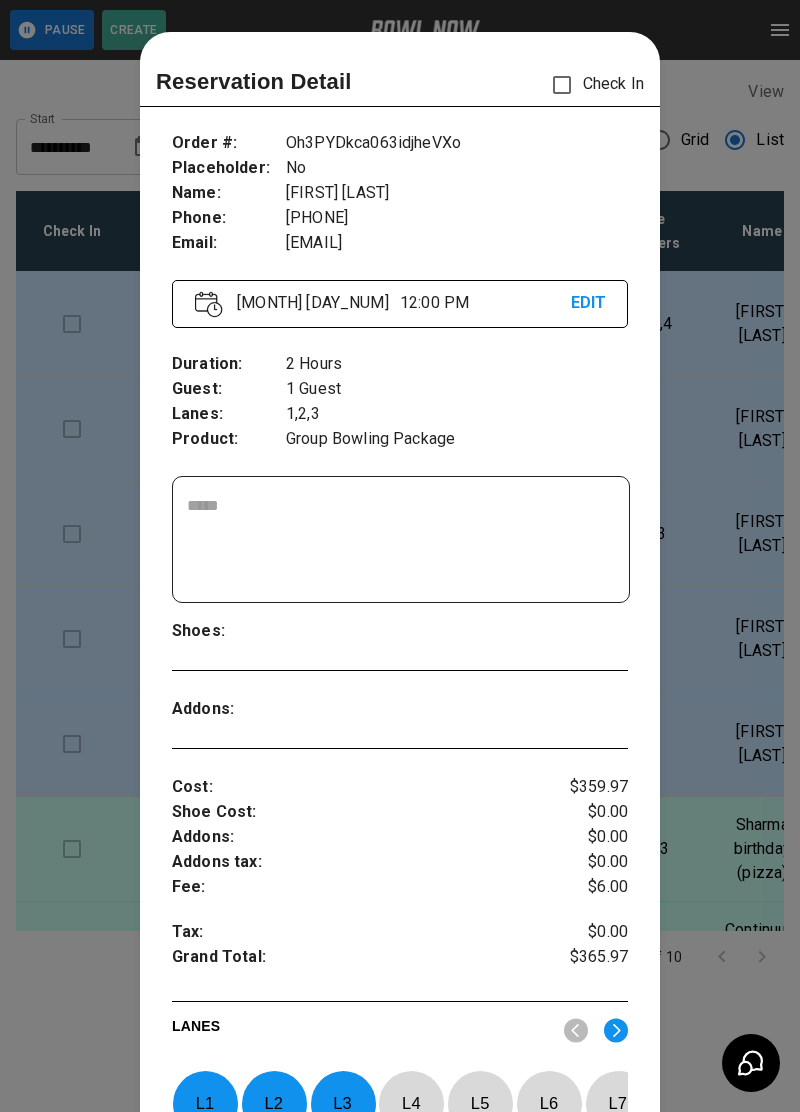 scroll, scrollTop: 32, scrollLeft: 0, axis: vertical 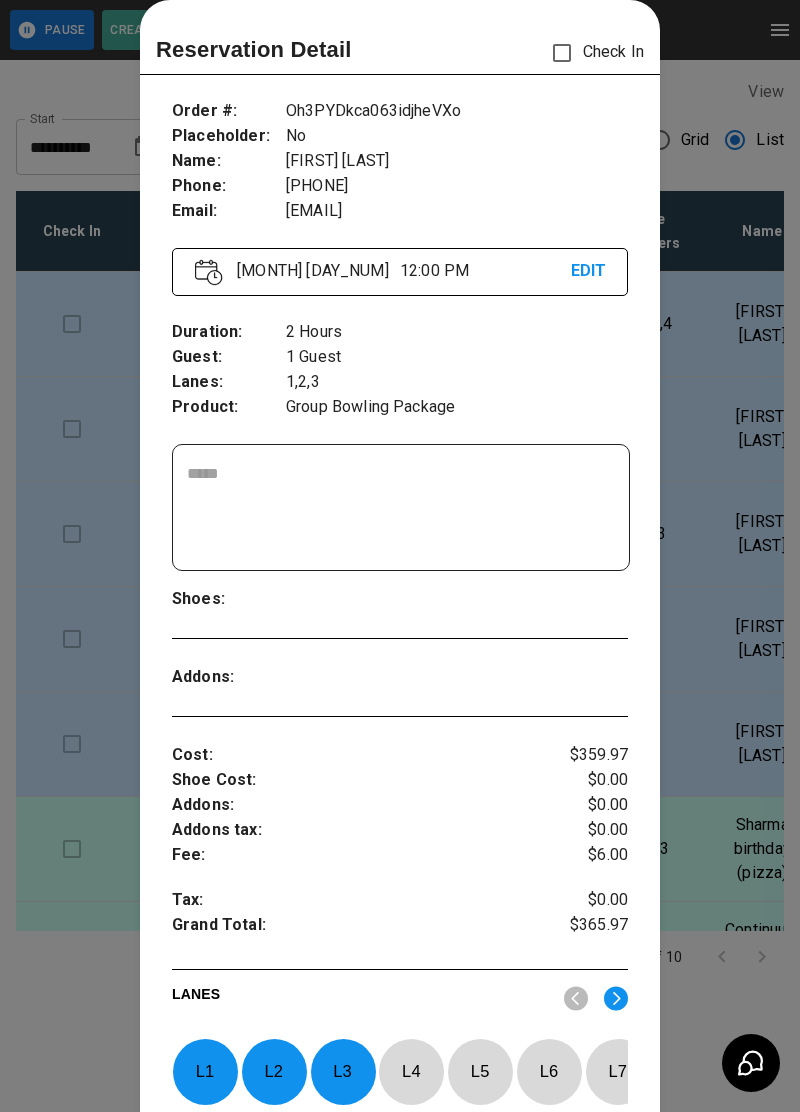 click on "L 1" at bounding box center [205, 1071] 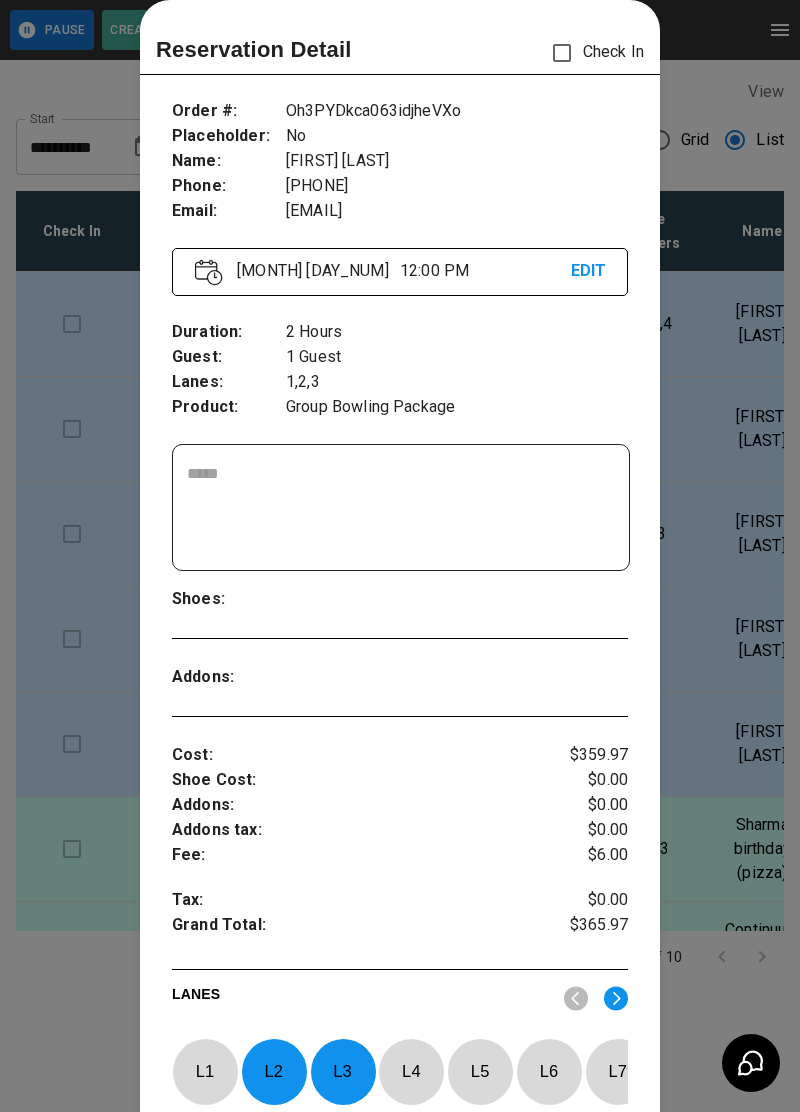 click on "L 2" at bounding box center [274, 1071] 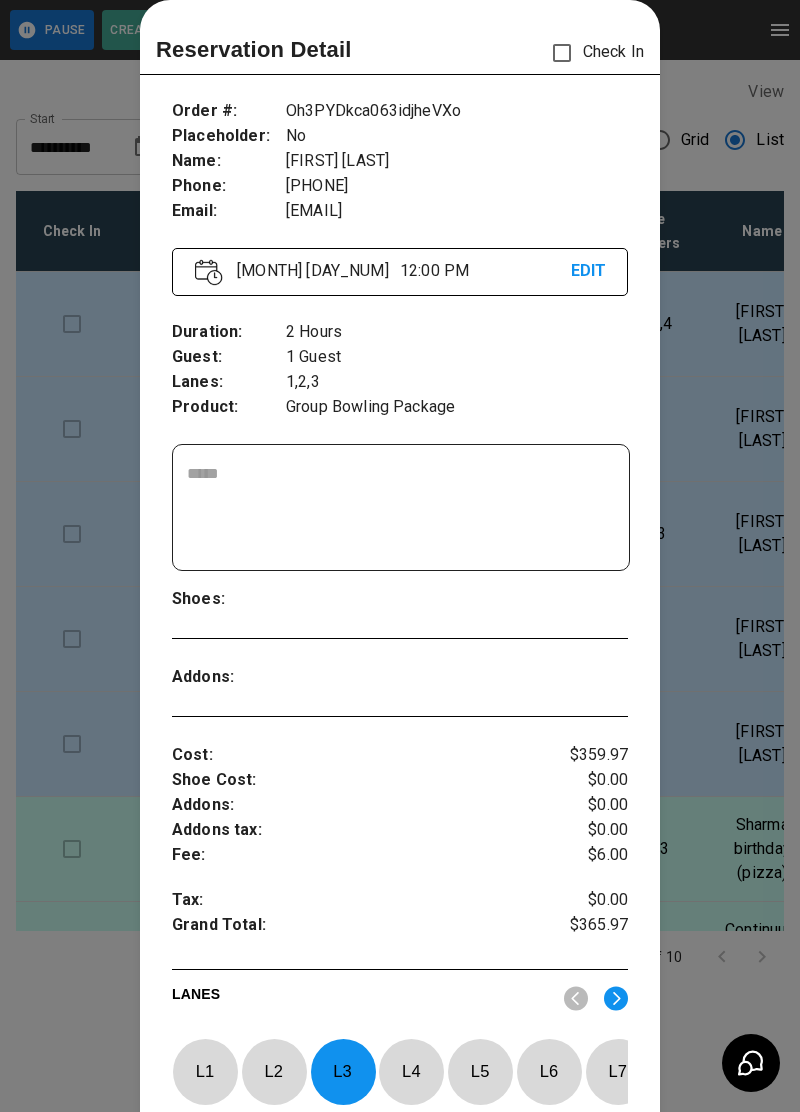 click on "L 3" at bounding box center [343, 1071] 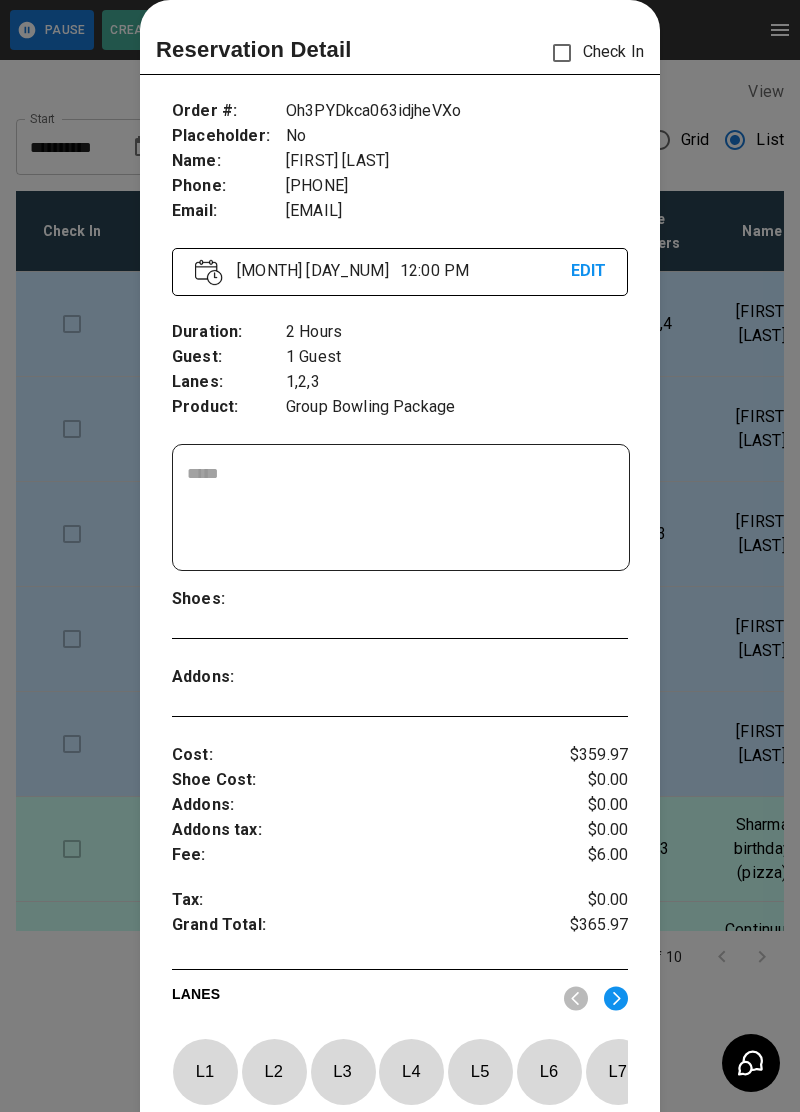 click on "L 4" at bounding box center [411, 1071] 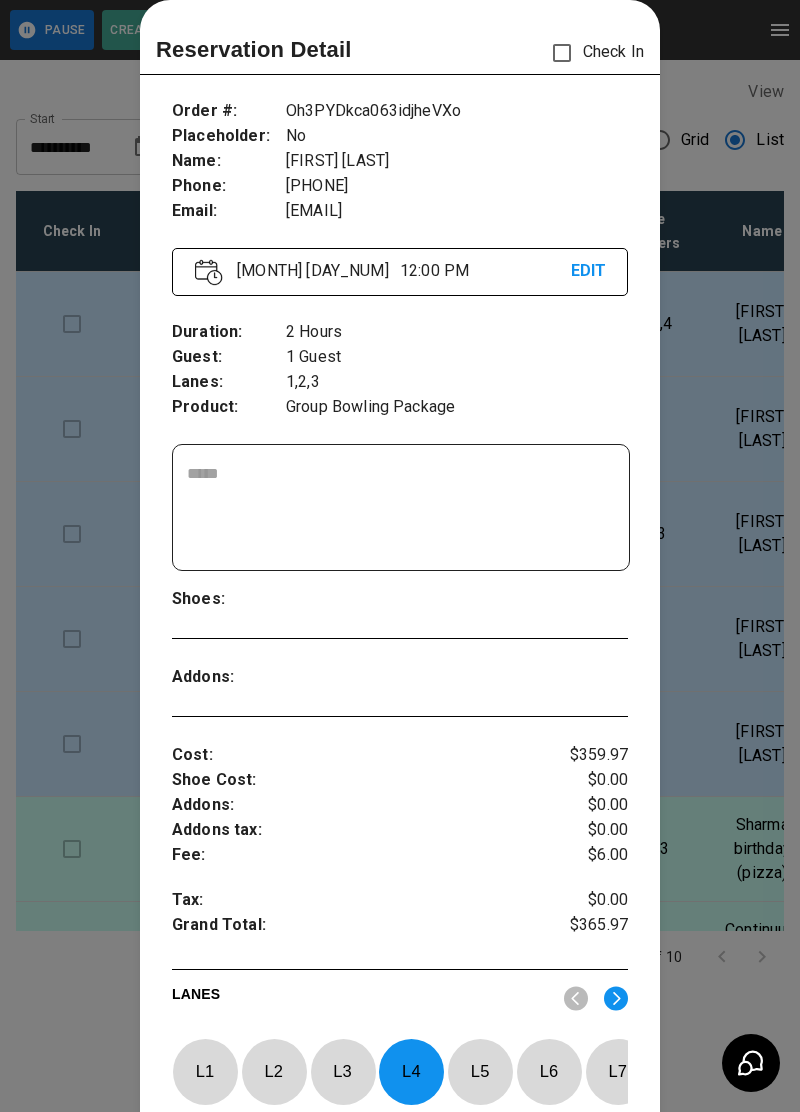 click on "L 5" at bounding box center (480, 1071) 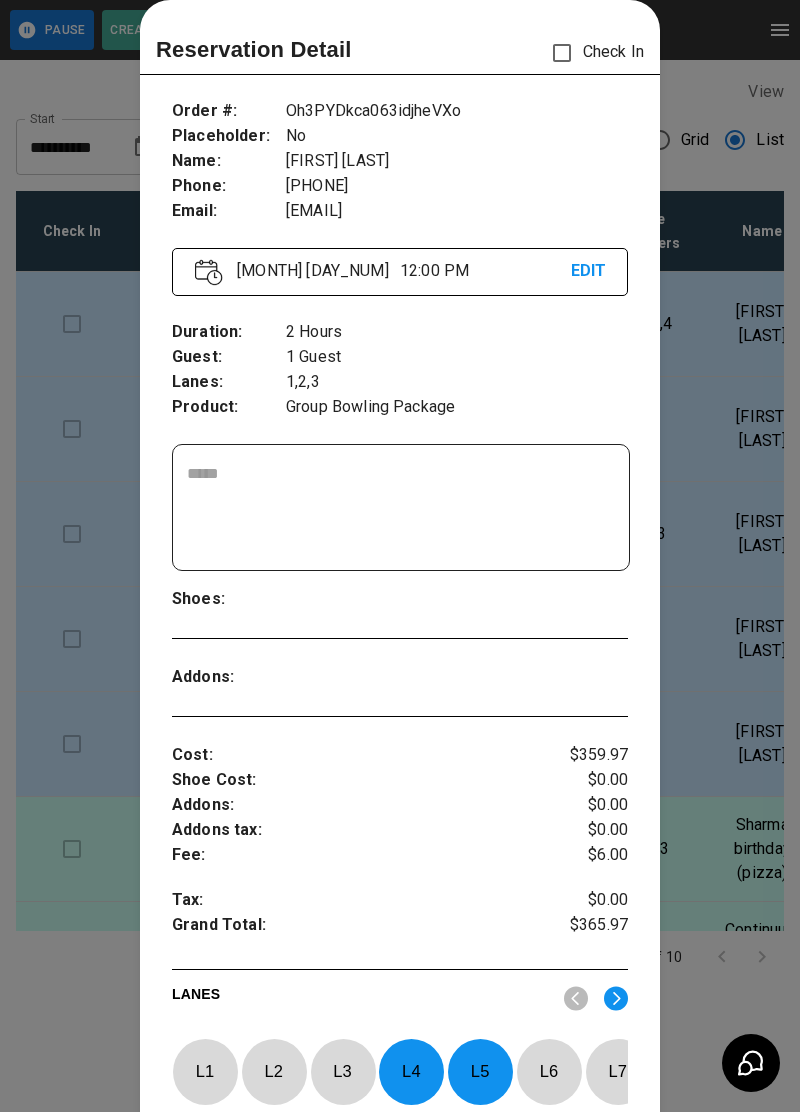click on "L 6" at bounding box center [549, 1071] 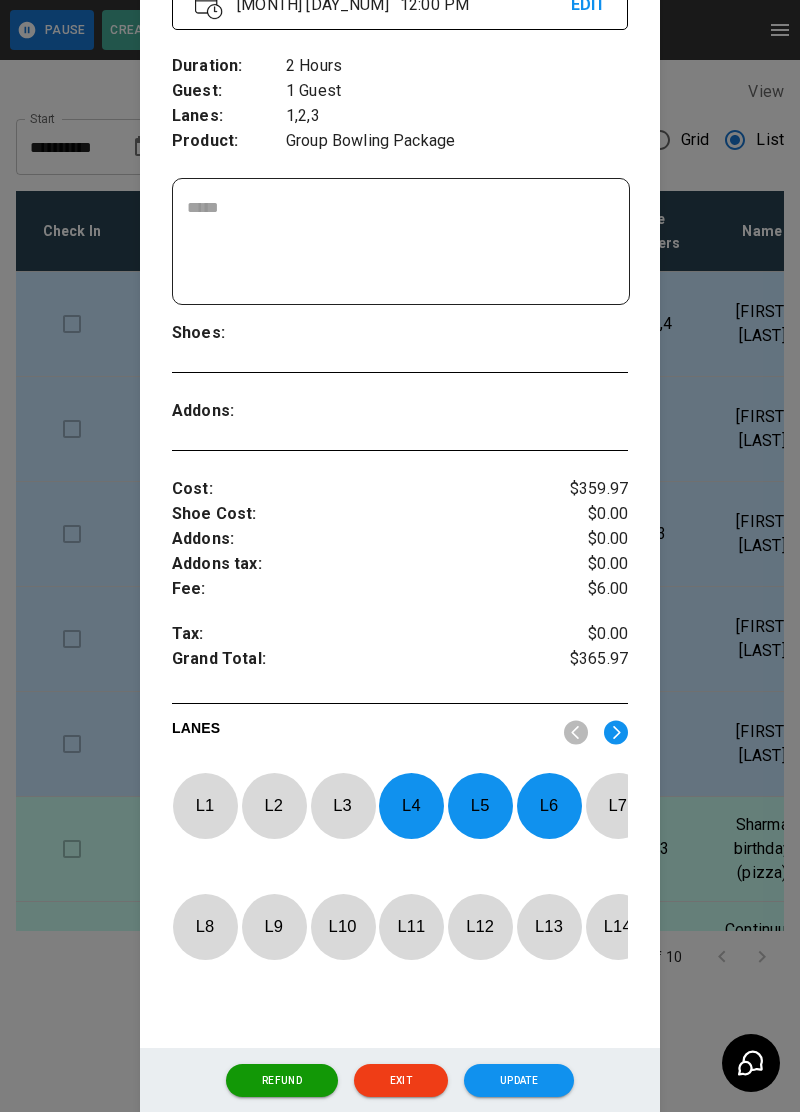 scroll, scrollTop: 372, scrollLeft: 0, axis: vertical 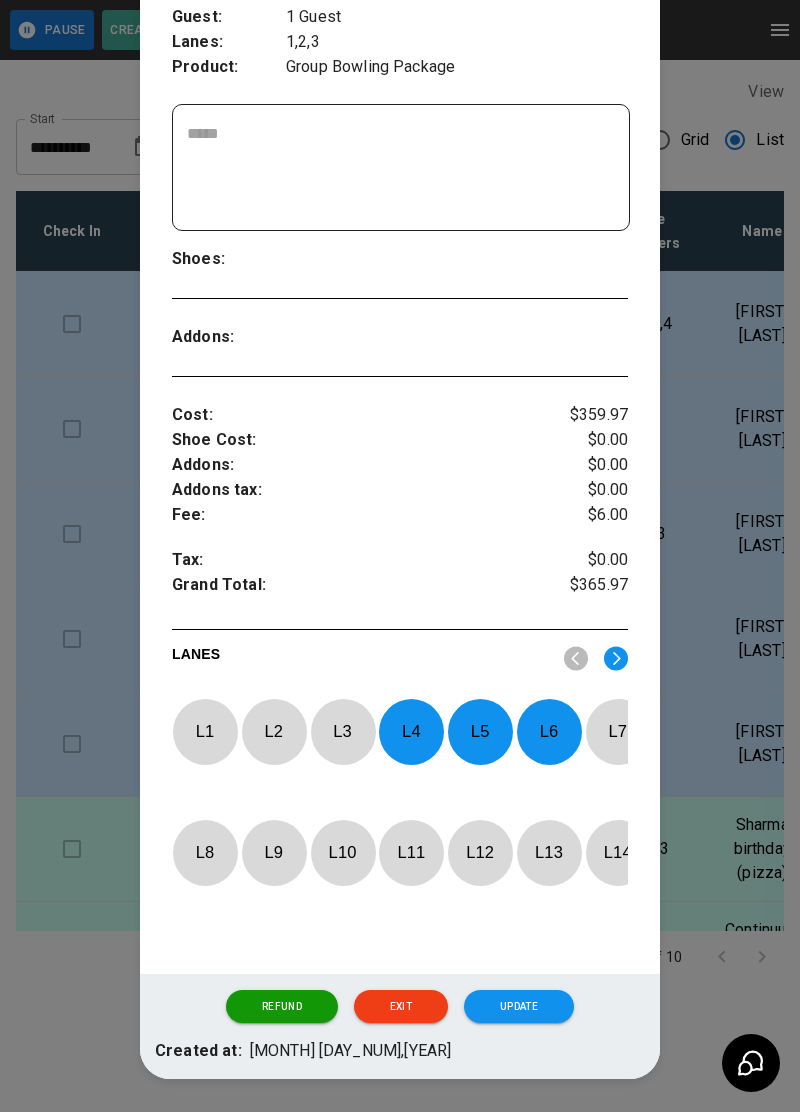 click on "Update" at bounding box center [519, 1007] 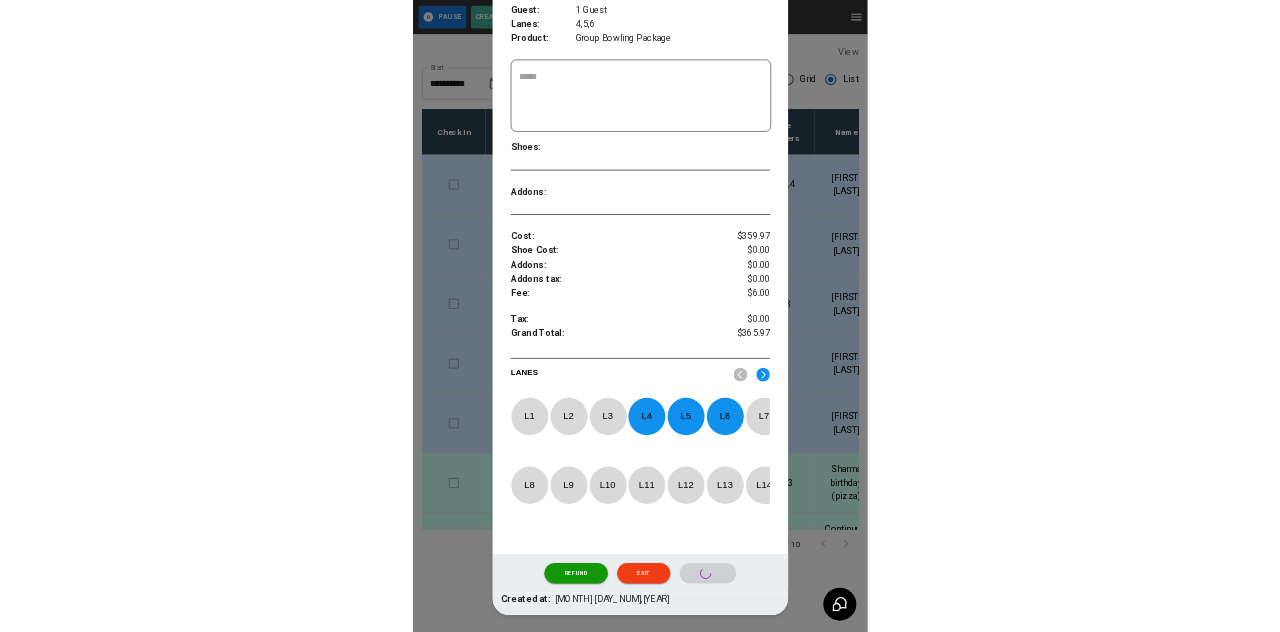 scroll, scrollTop: 274, scrollLeft: 0, axis: vertical 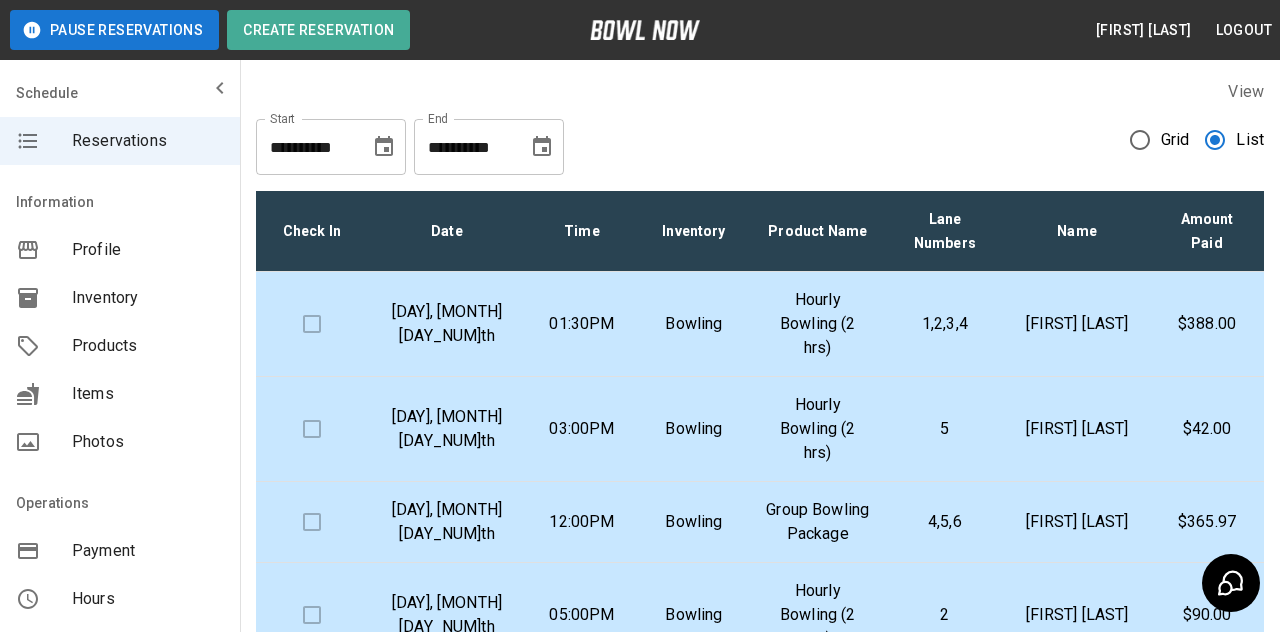 click on "Create Reservation" at bounding box center [318, 30] 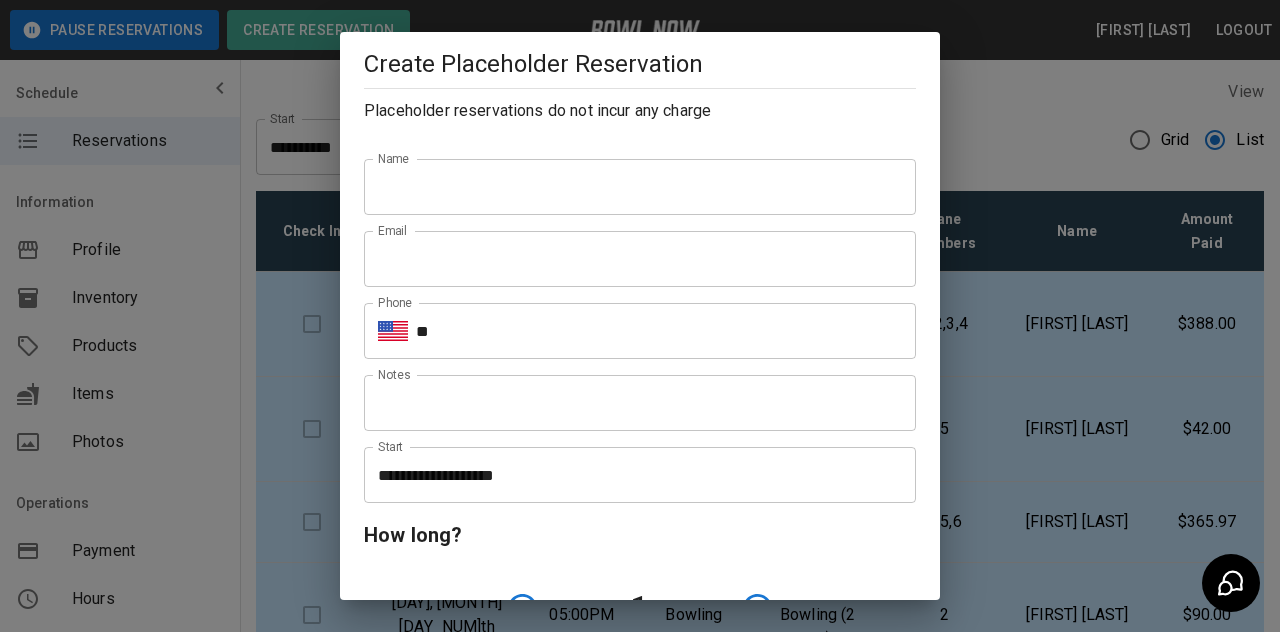 scroll, scrollTop: 7, scrollLeft: 0, axis: vertical 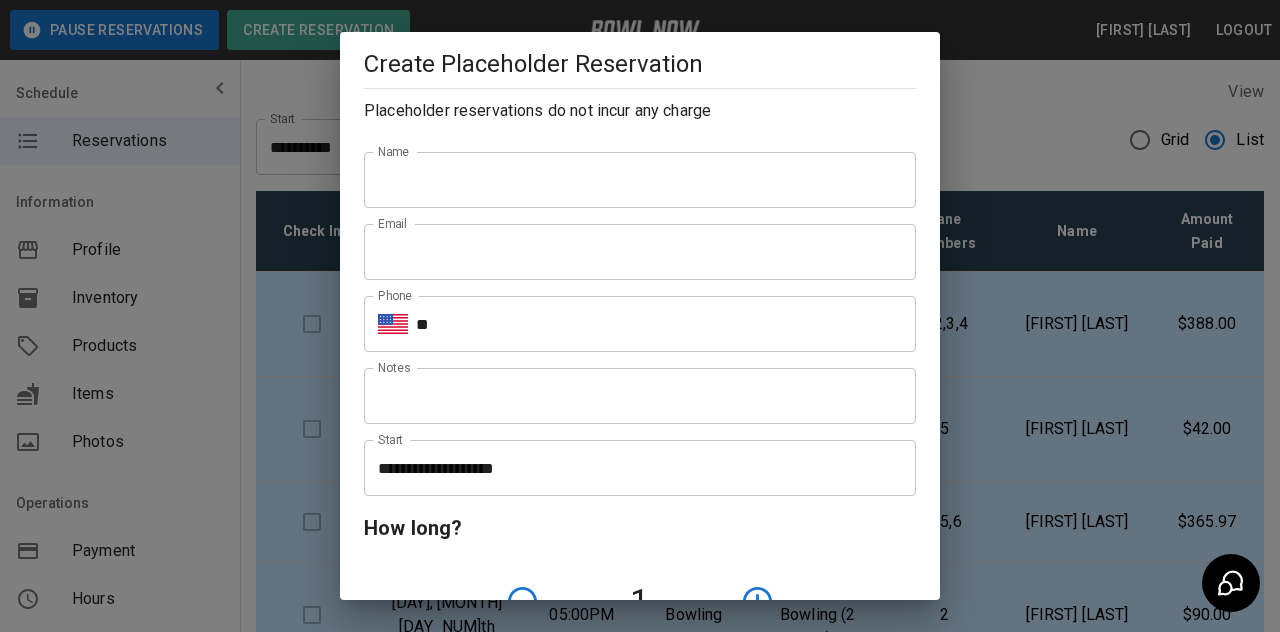 click on "**********" at bounding box center [640, 316] 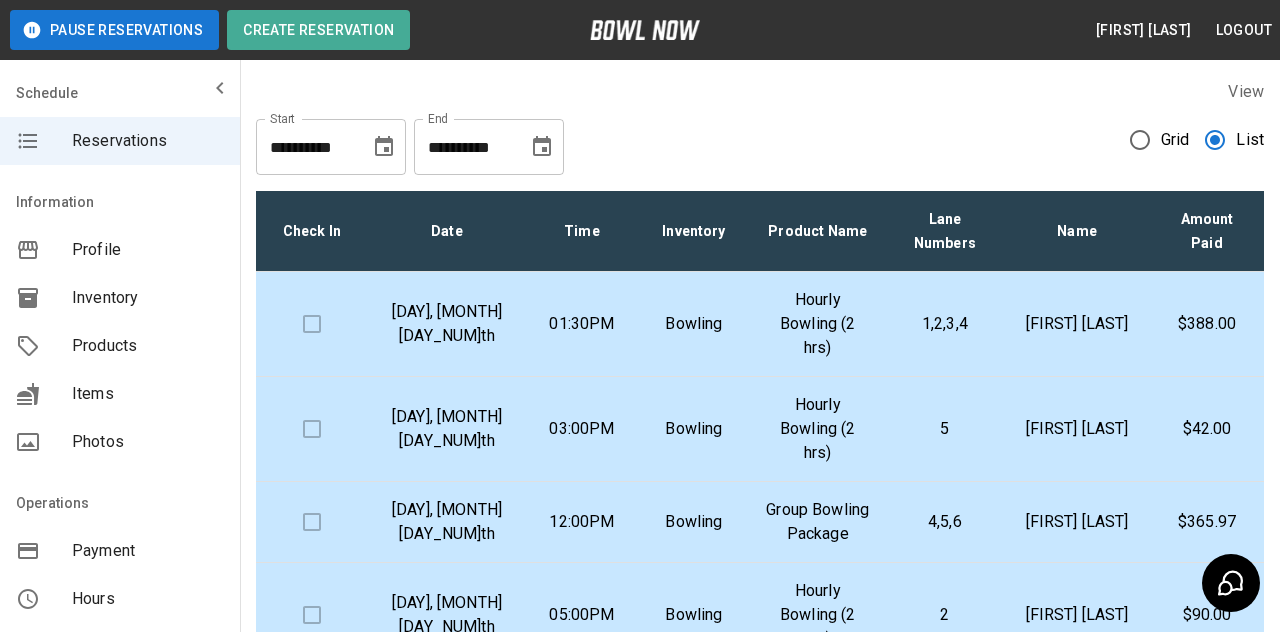 click on "Create Reservation" at bounding box center [318, 30] 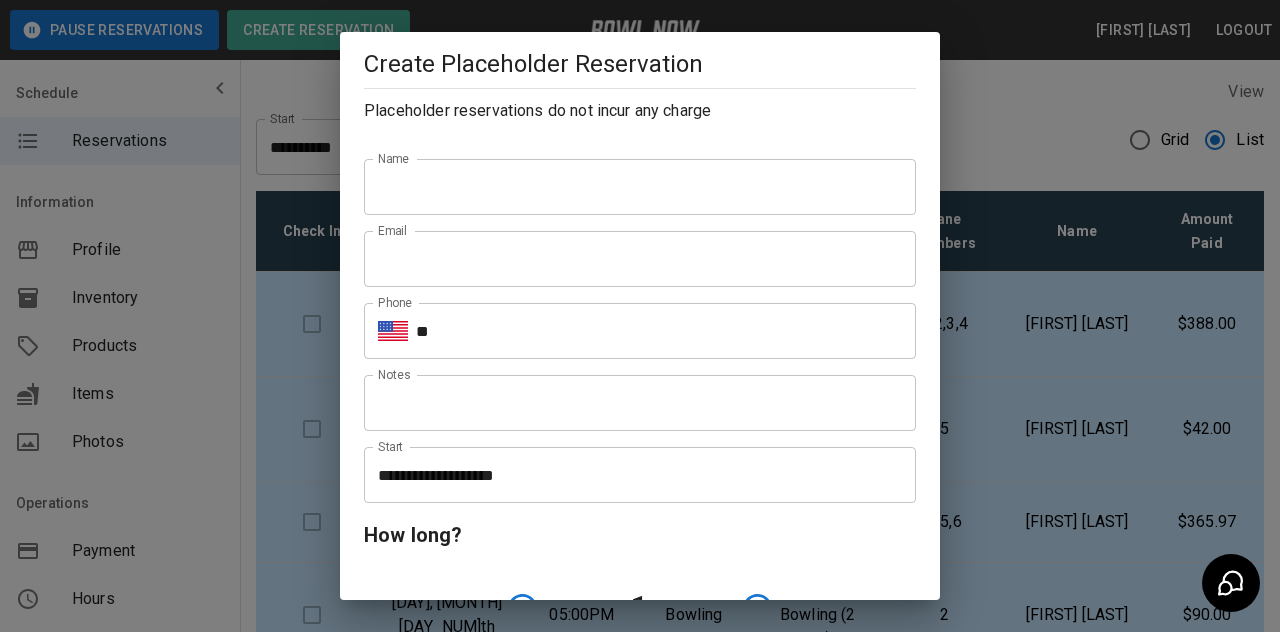 click on "Name" at bounding box center [640, 187] 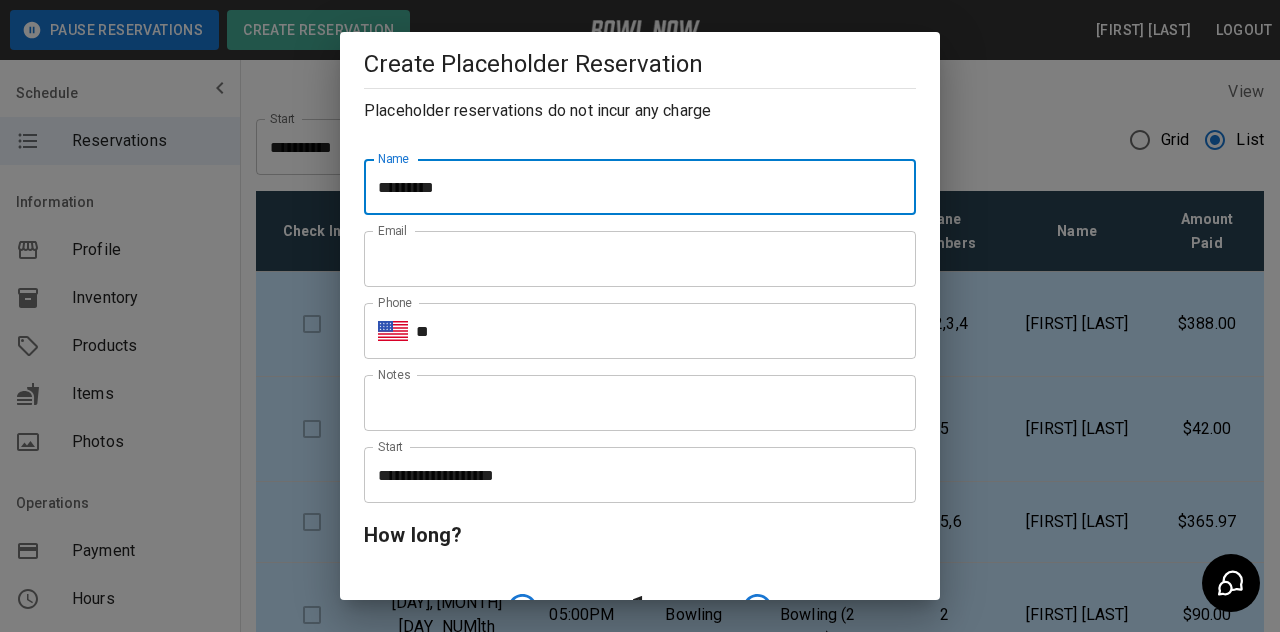 type on "**********" 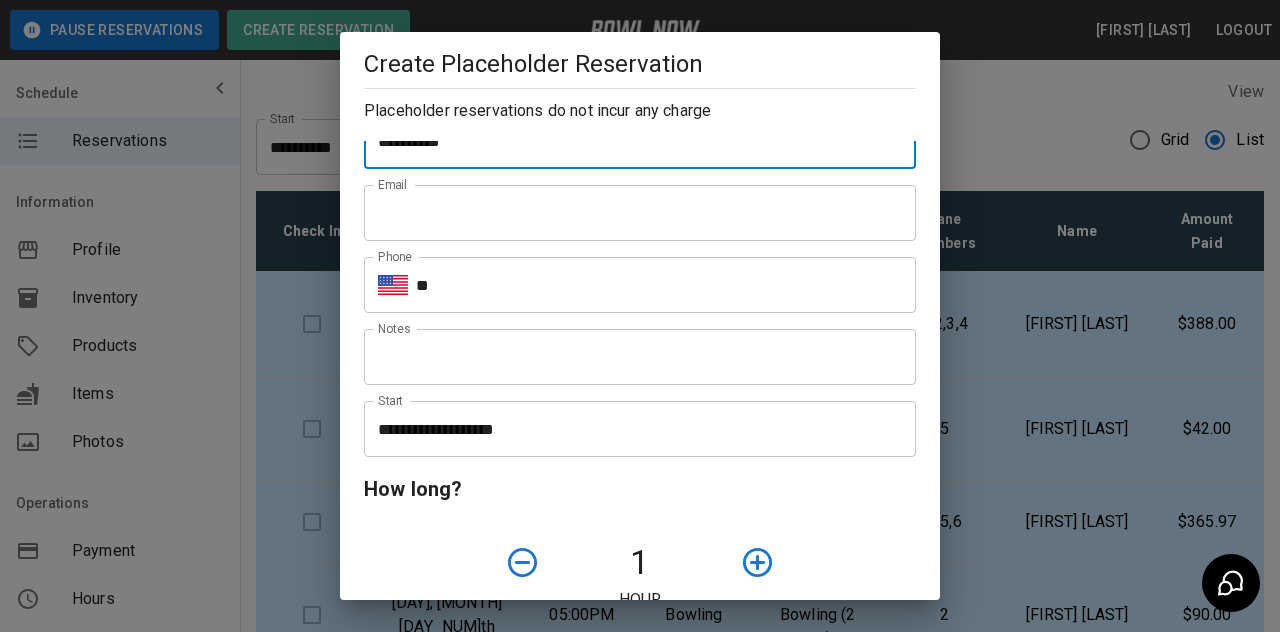scroll, scrollTop: 107, scrollLeft: 0, axis: vertical 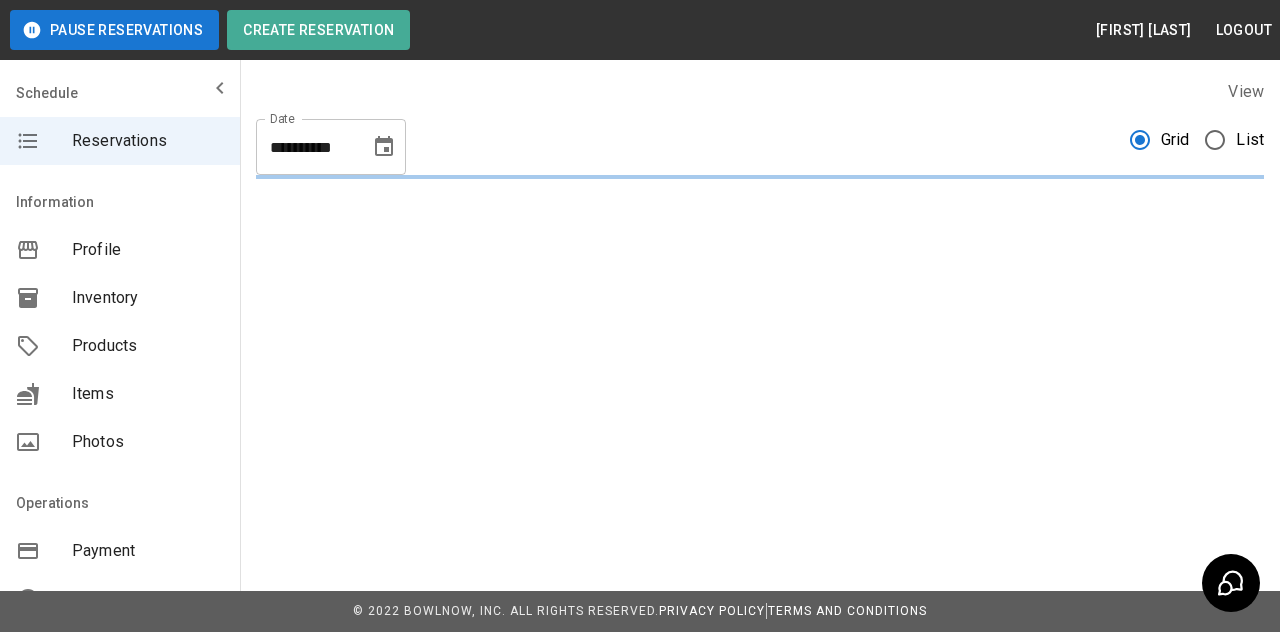 click on "Create Reservation" at bounding box center (318, 30) 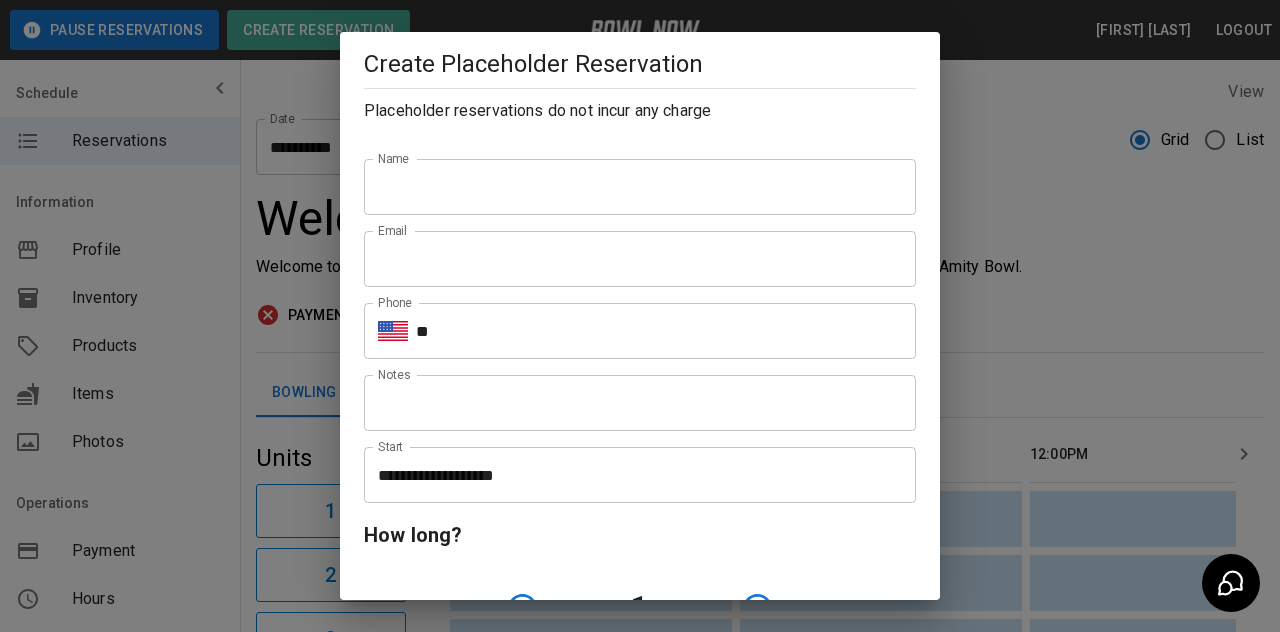 click on "Name" at bounding box center (640, 187) 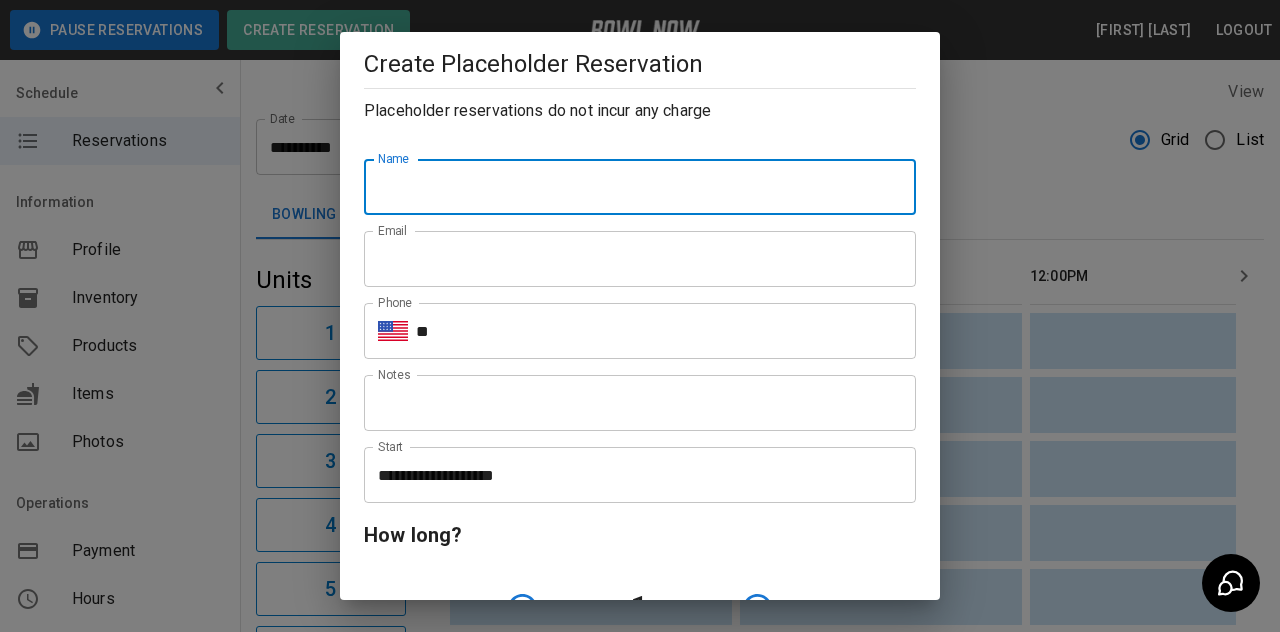scroll, scrollTop: 0, scrollLeft: 0, axis: both 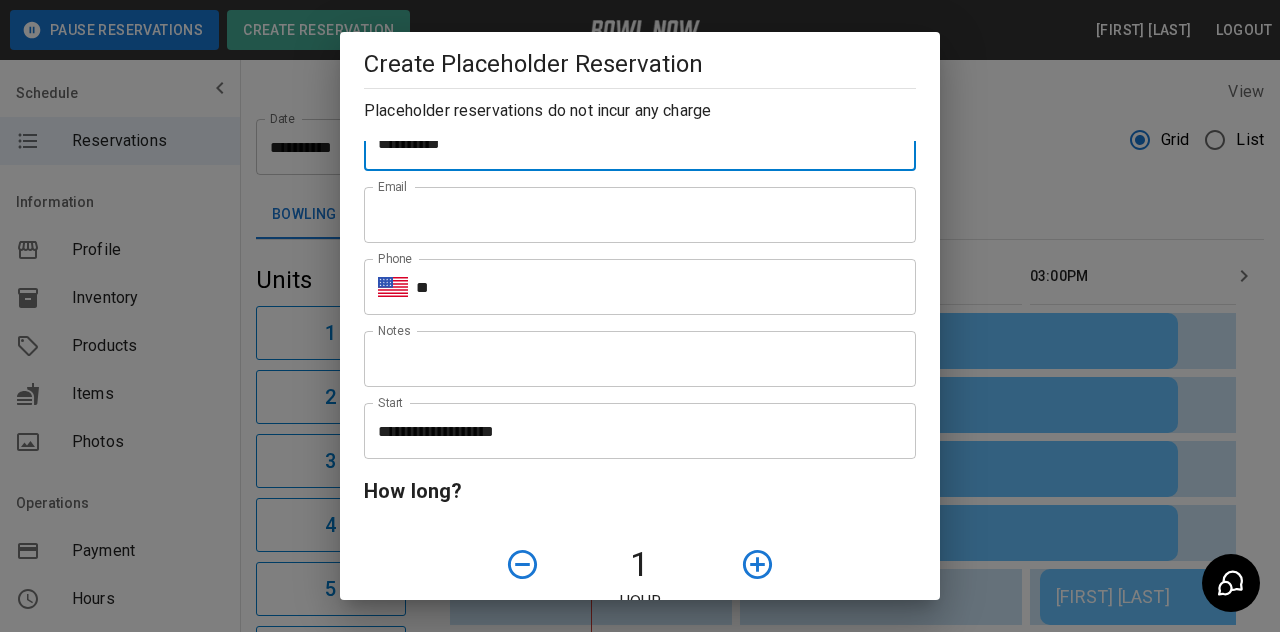 type on "**********" 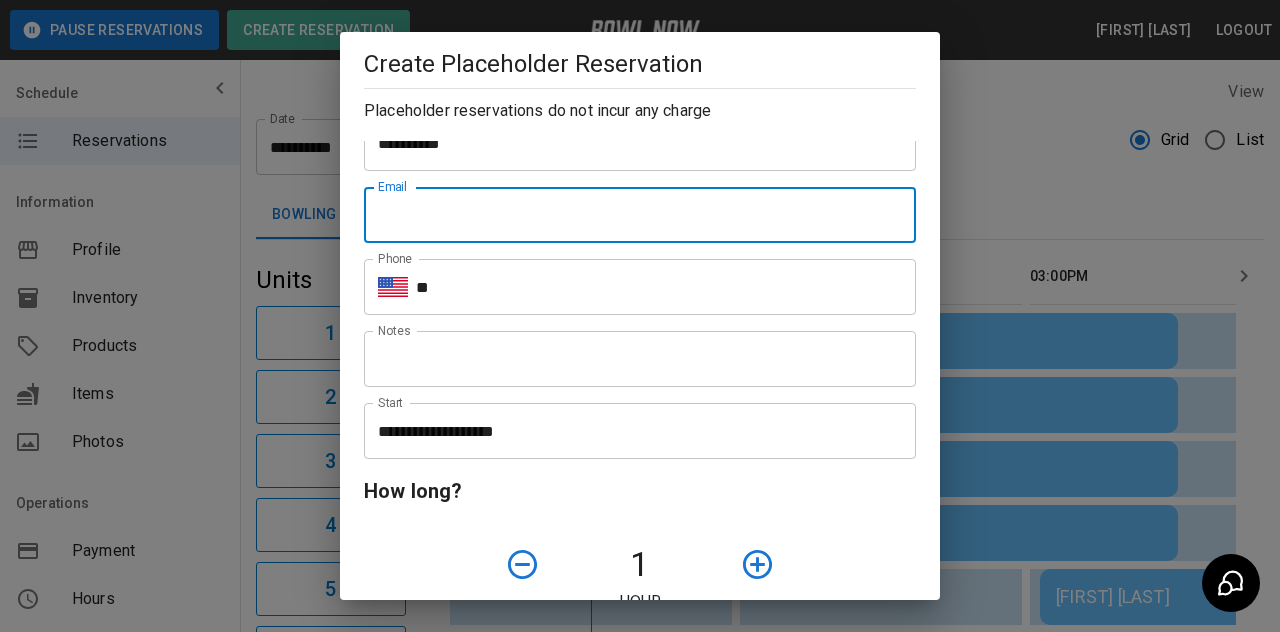 type on "**********" 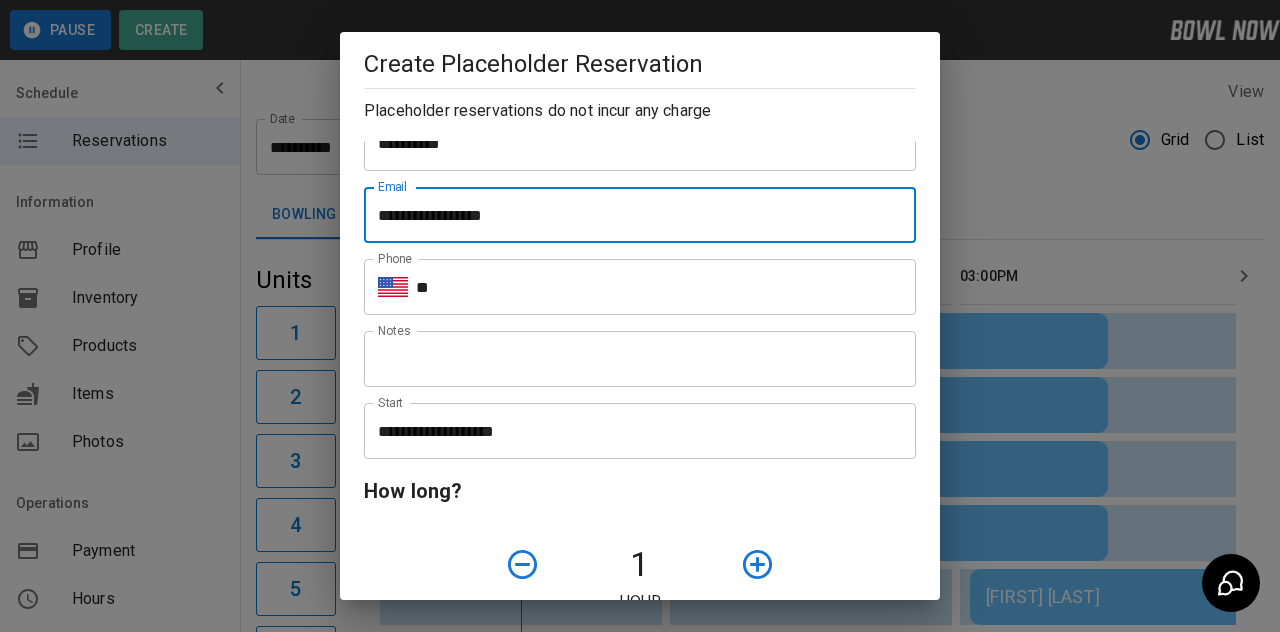 click on "Notes" at bounding box center (640, 359) 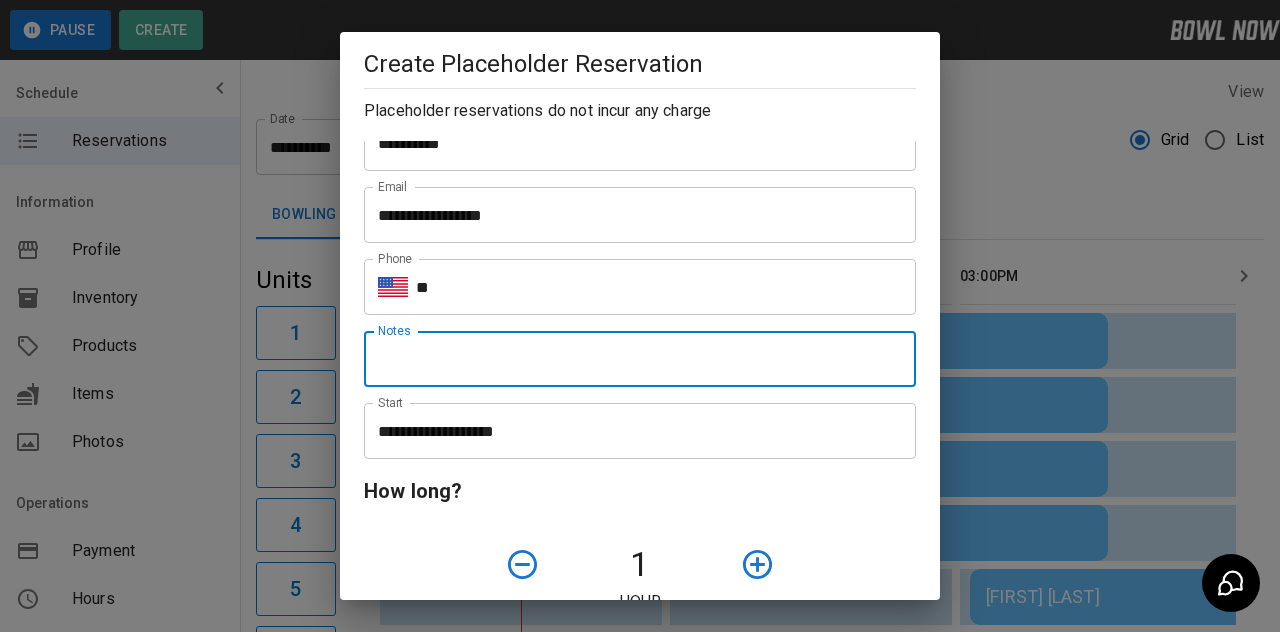 click on "Notes" at bounding box center (640, 359) 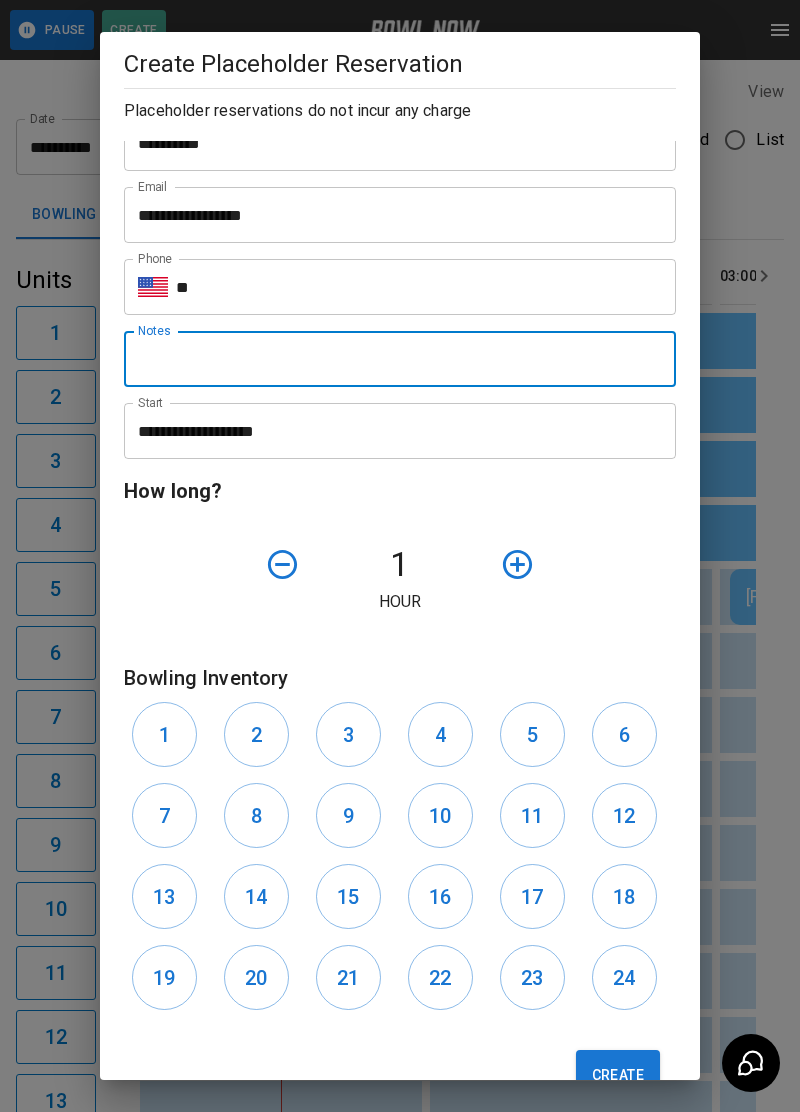 click 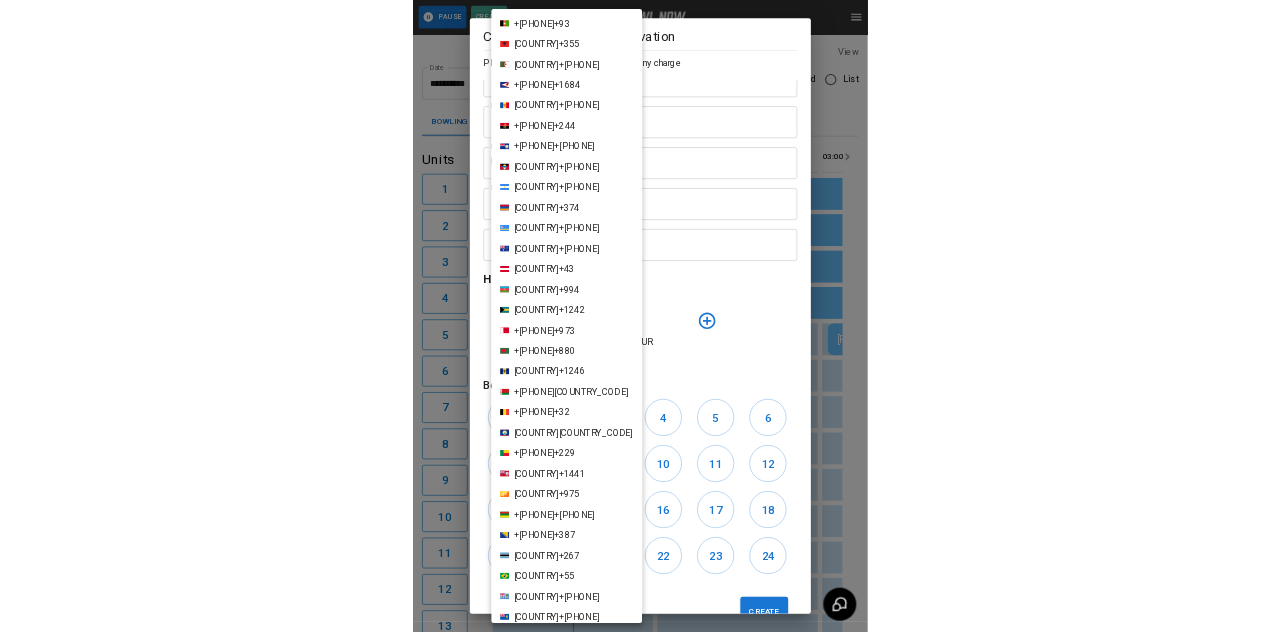 scroll, scrollTop: 9674, scrollLeft: 0, axis: vertical 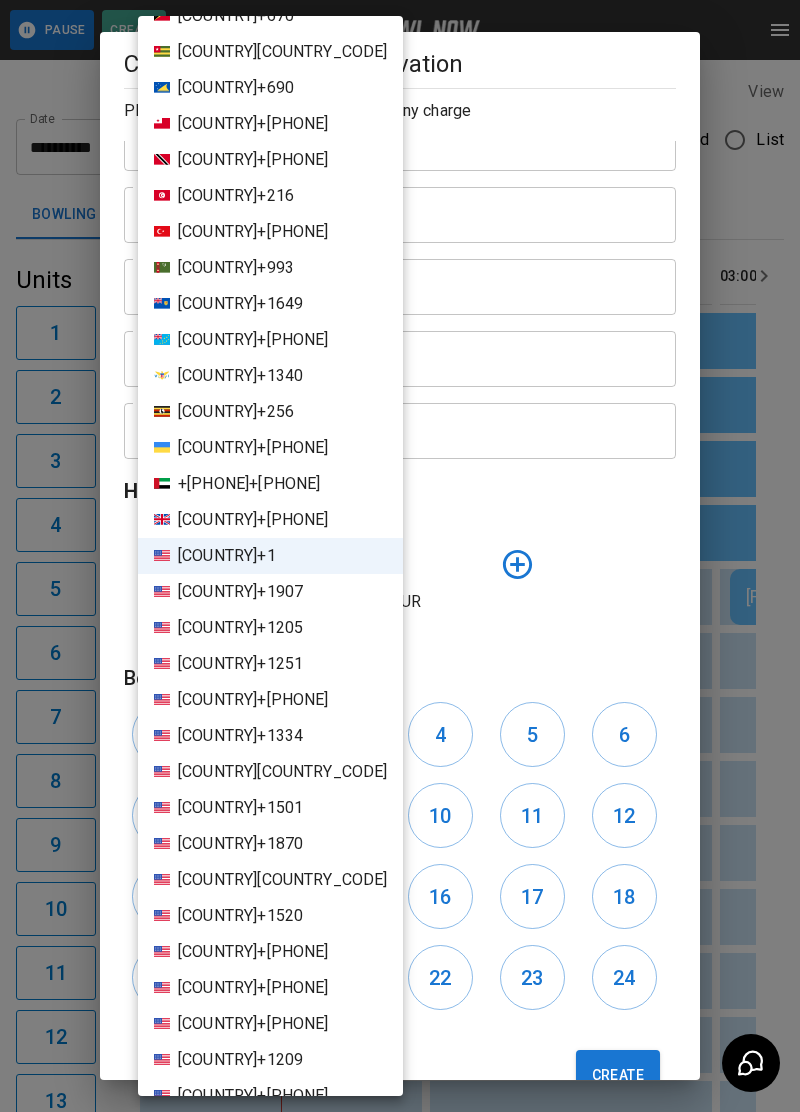 click at bounding box center [400, 556] 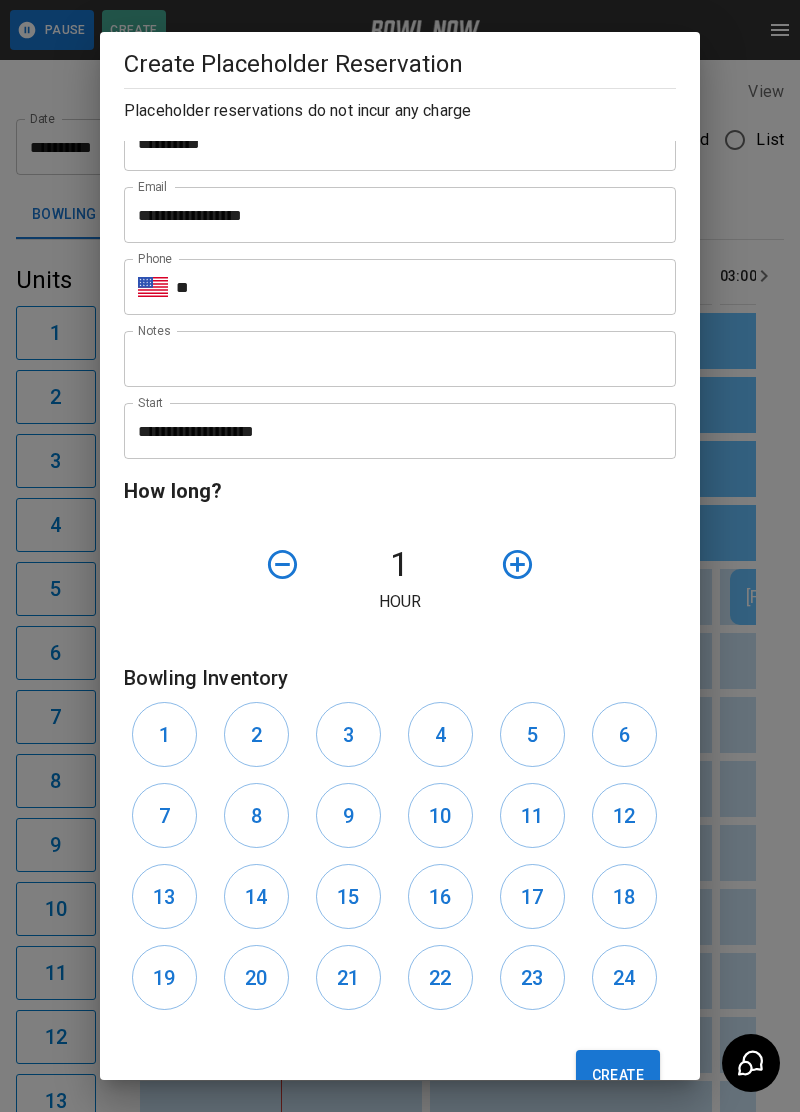 click on "**" at bounding box center [426, 287] 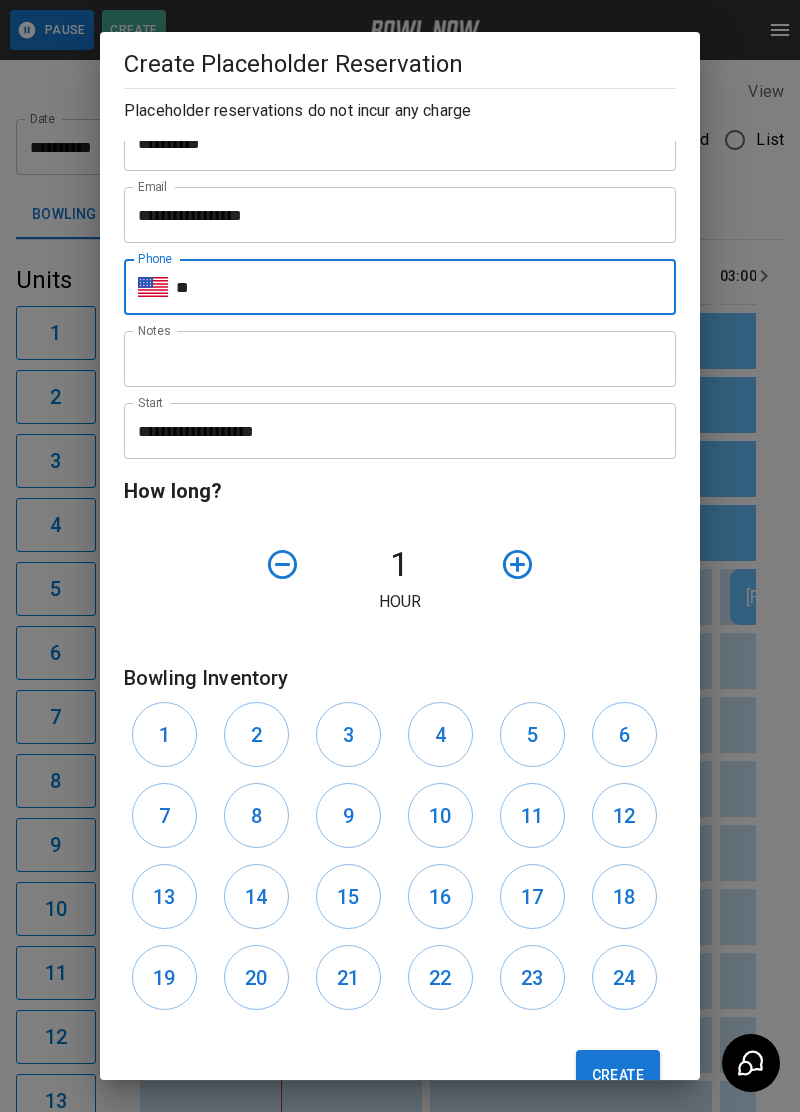 type on "**********" 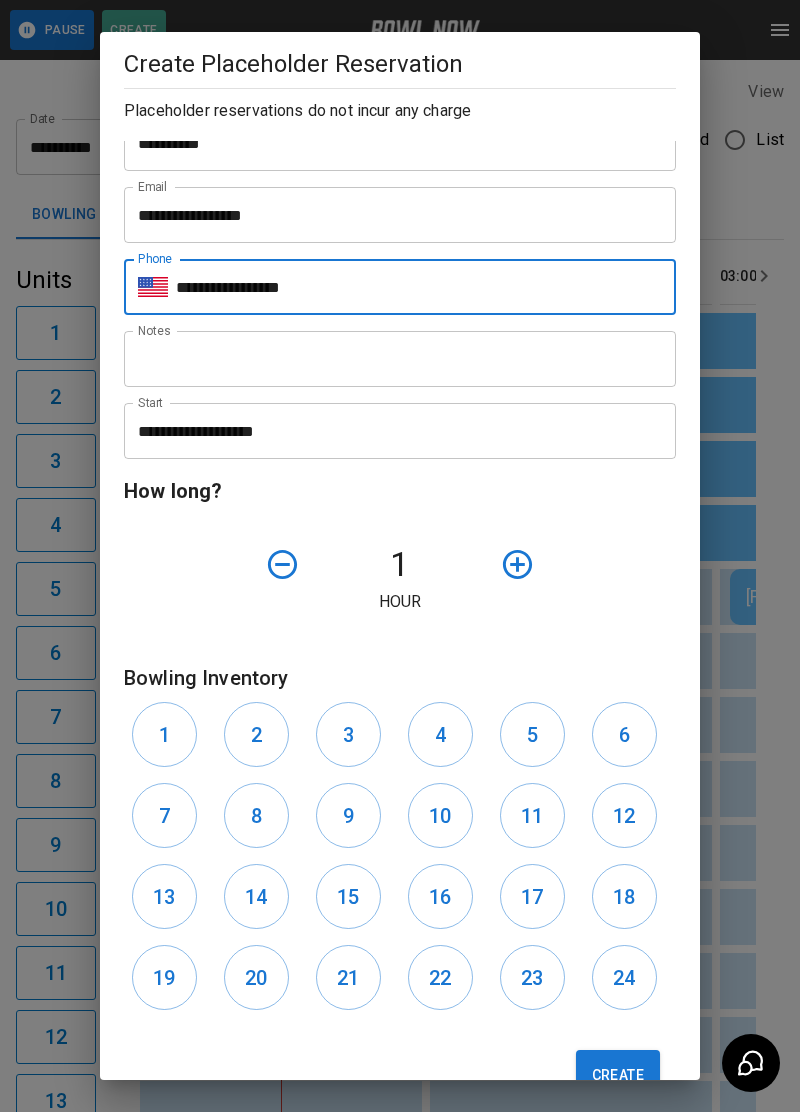 click on "Notes" at bounding box center (400, 359) 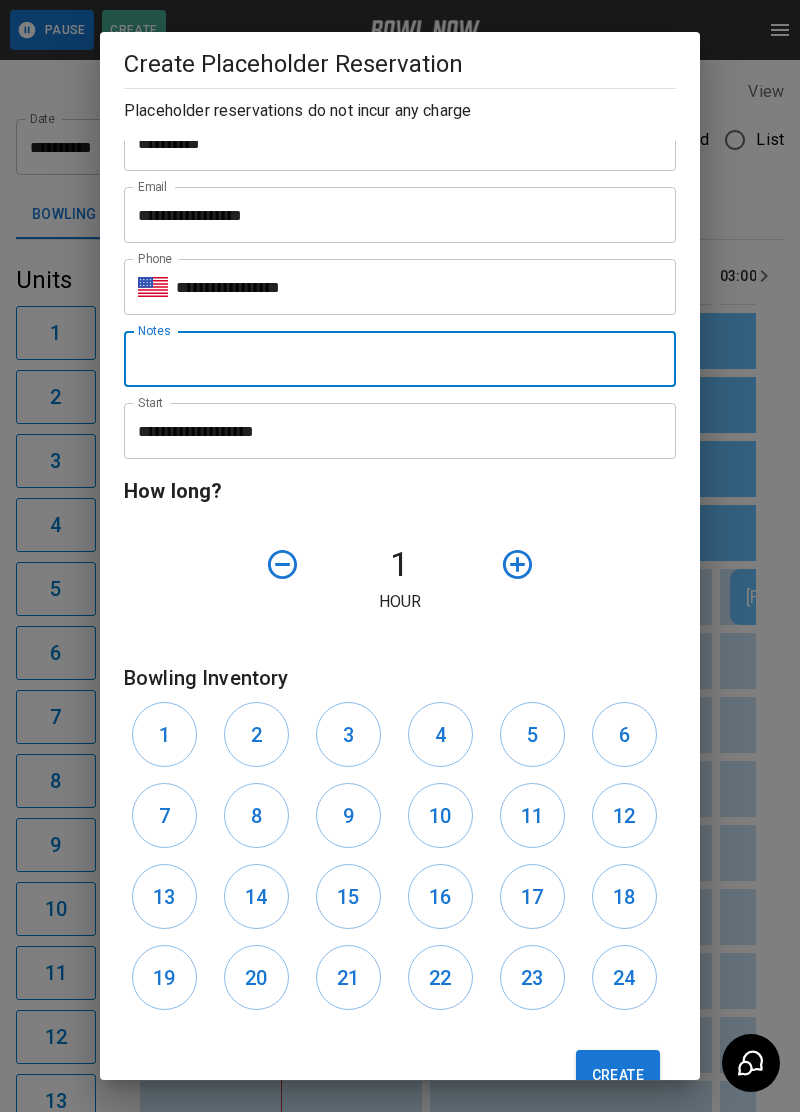 click on "**********" at bounding box center (393, 431) 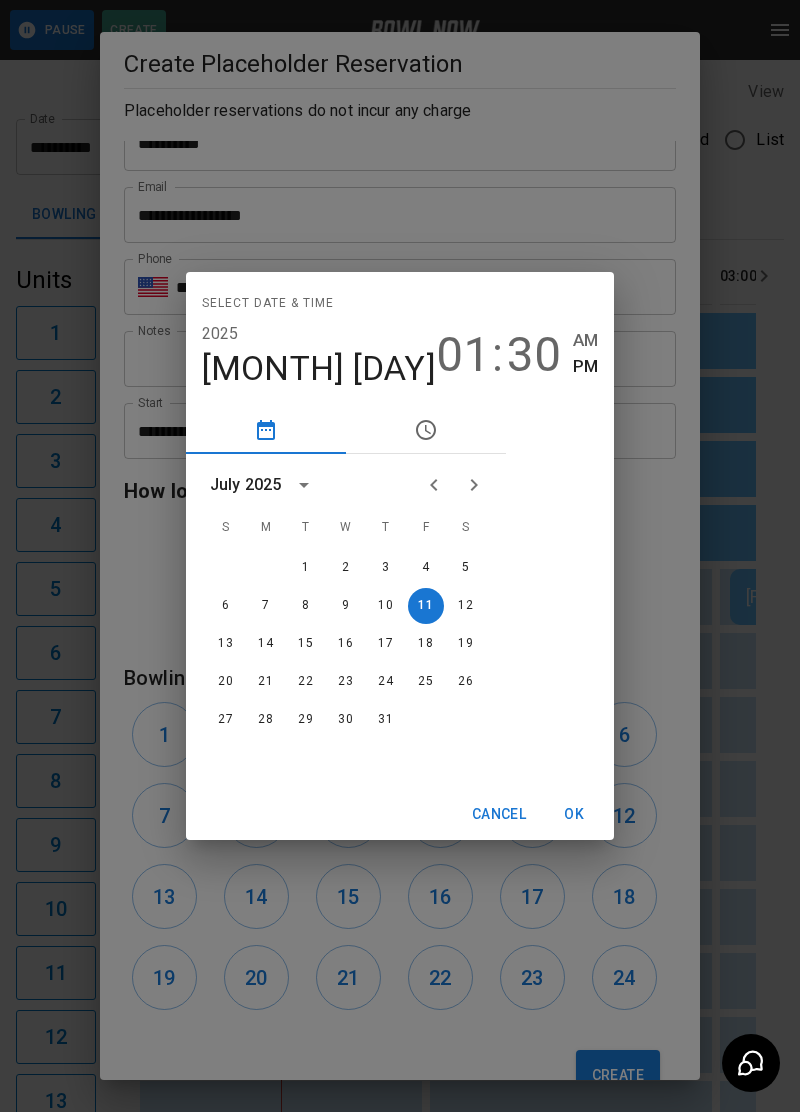 click on "Select date & time 2025 [MONTH] 11 01 : 30 AM PM [MONTH] 2025 S M T W T F S 1 2 3 4 5 6 7 8 9 10 11 12 13 14 15 16 17 18 19 20 21 22 23 24 25 26 27 28 29 30 31 Cancel OK" at bounding box center [400, 556] 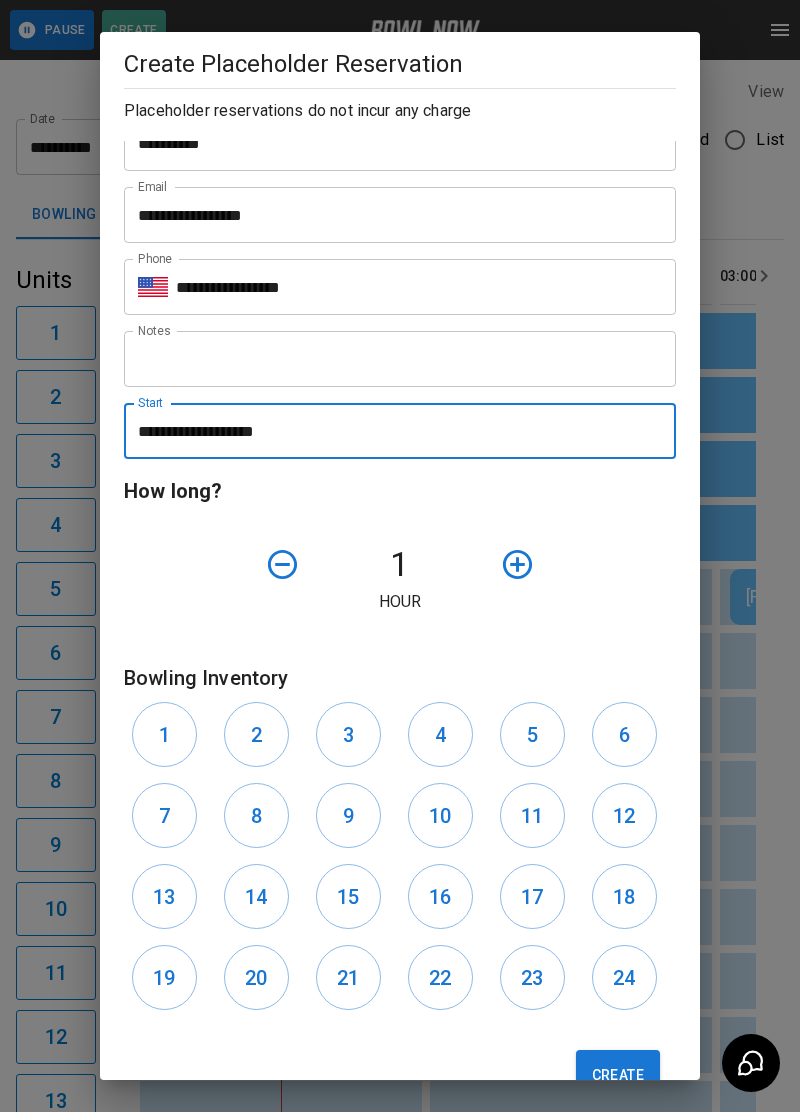 click on "**********" at bounding box center (393, 431) 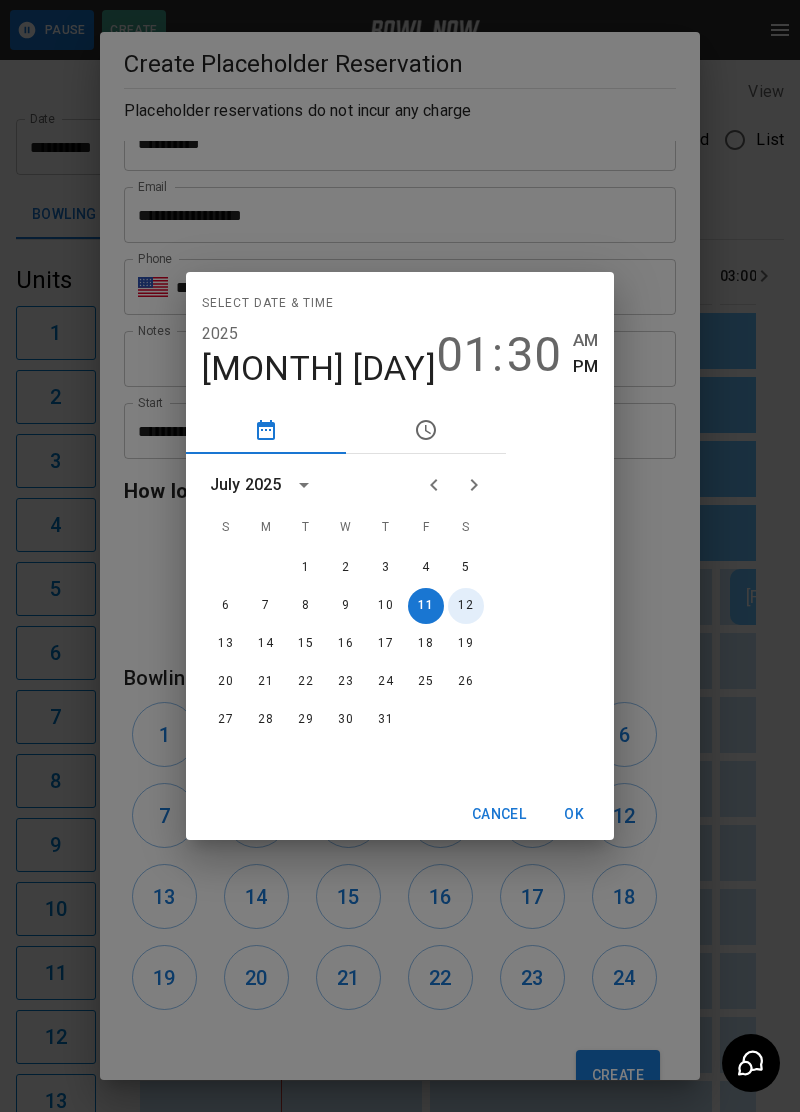 click on "12" at bounding box center (466, 606) 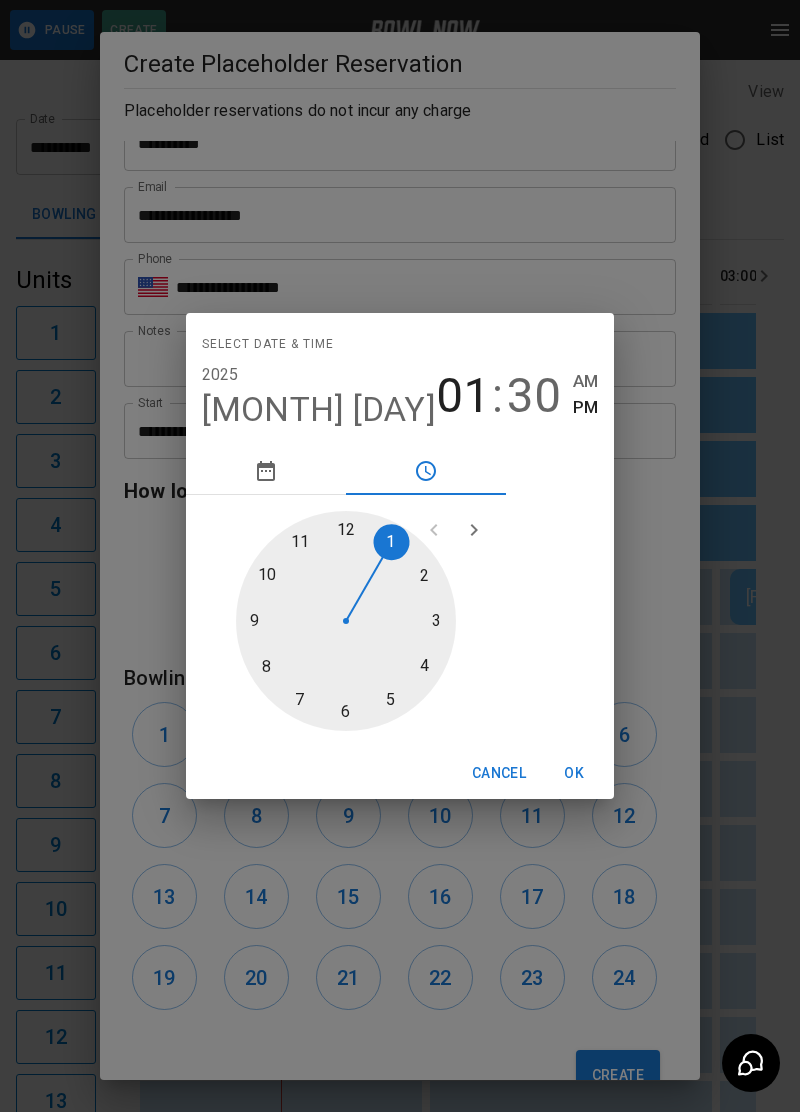 type on "**********" 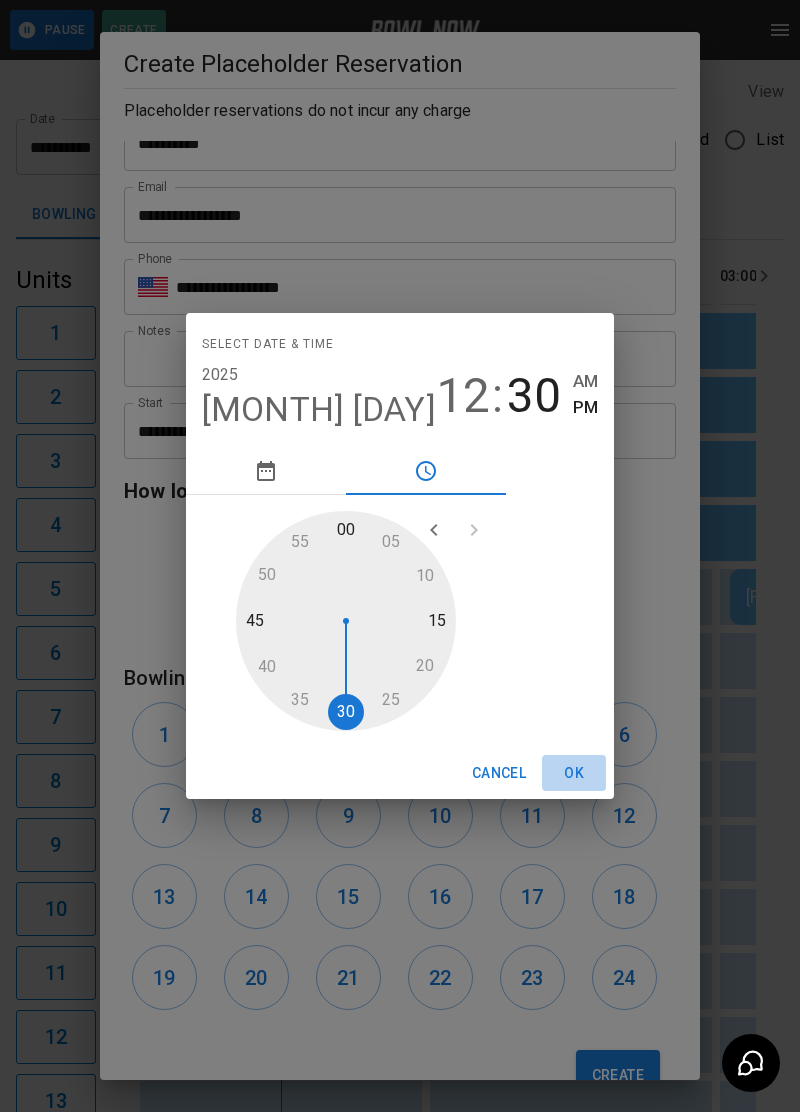click on "OK" at bounding box center [574, 773] 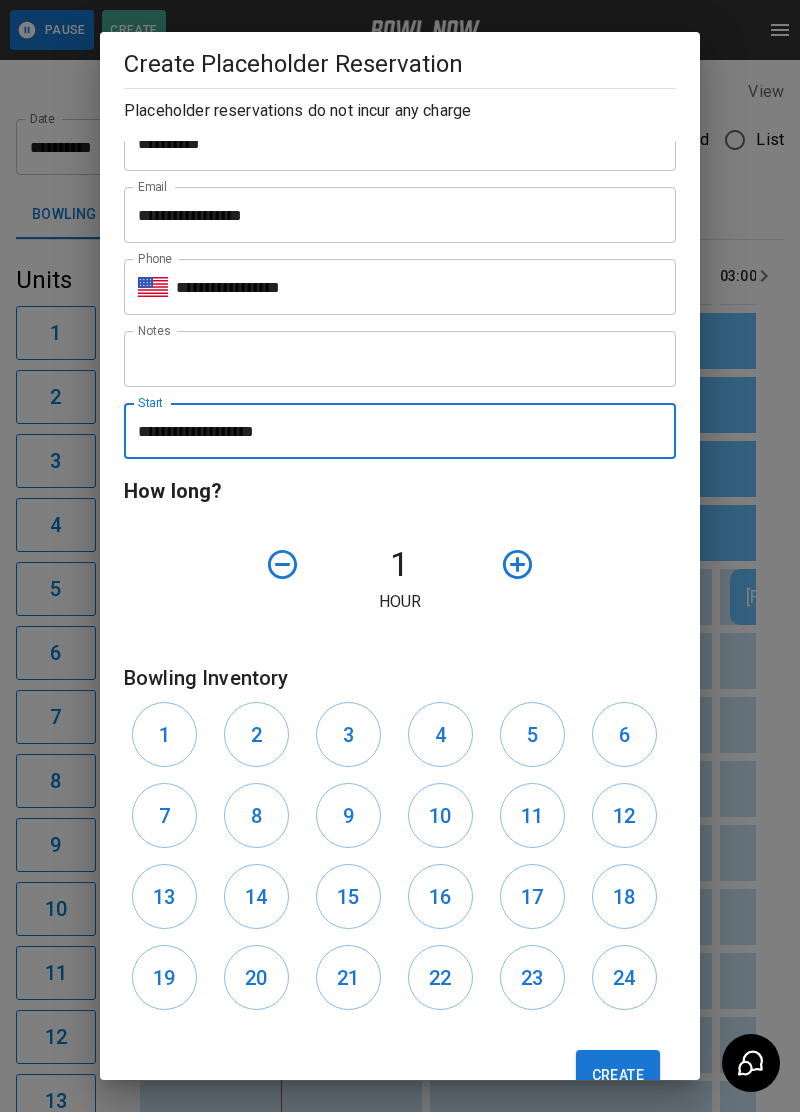click 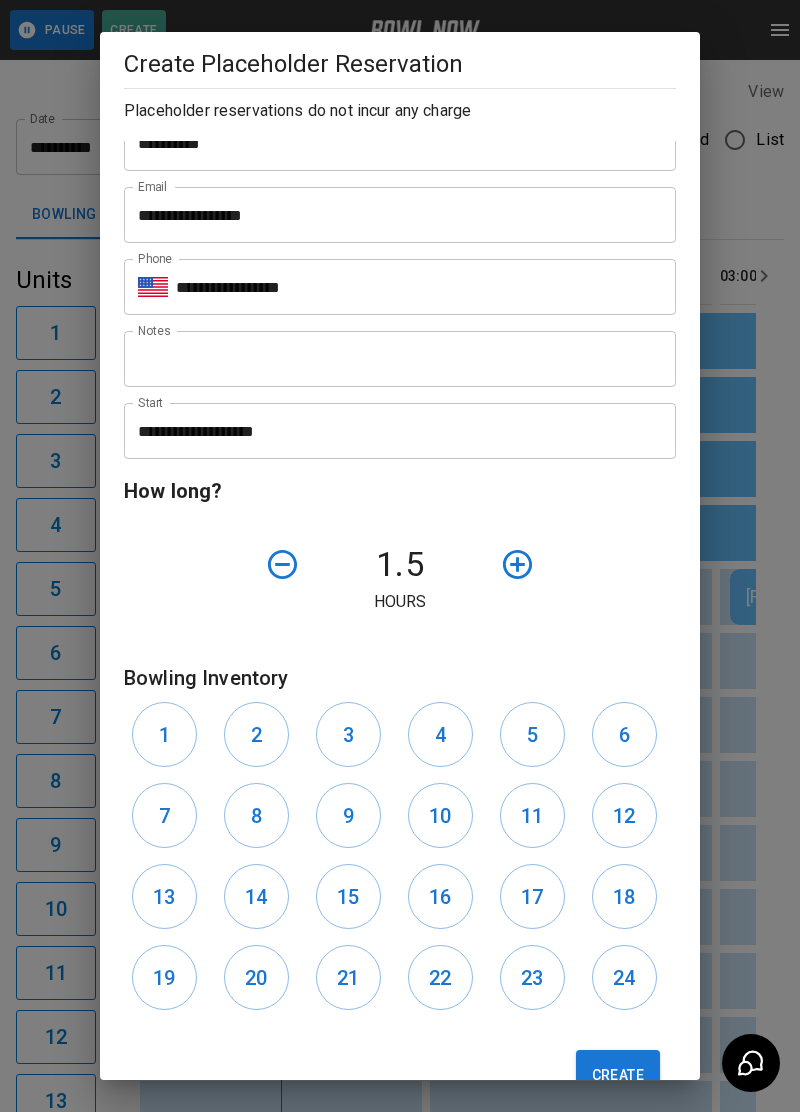 click 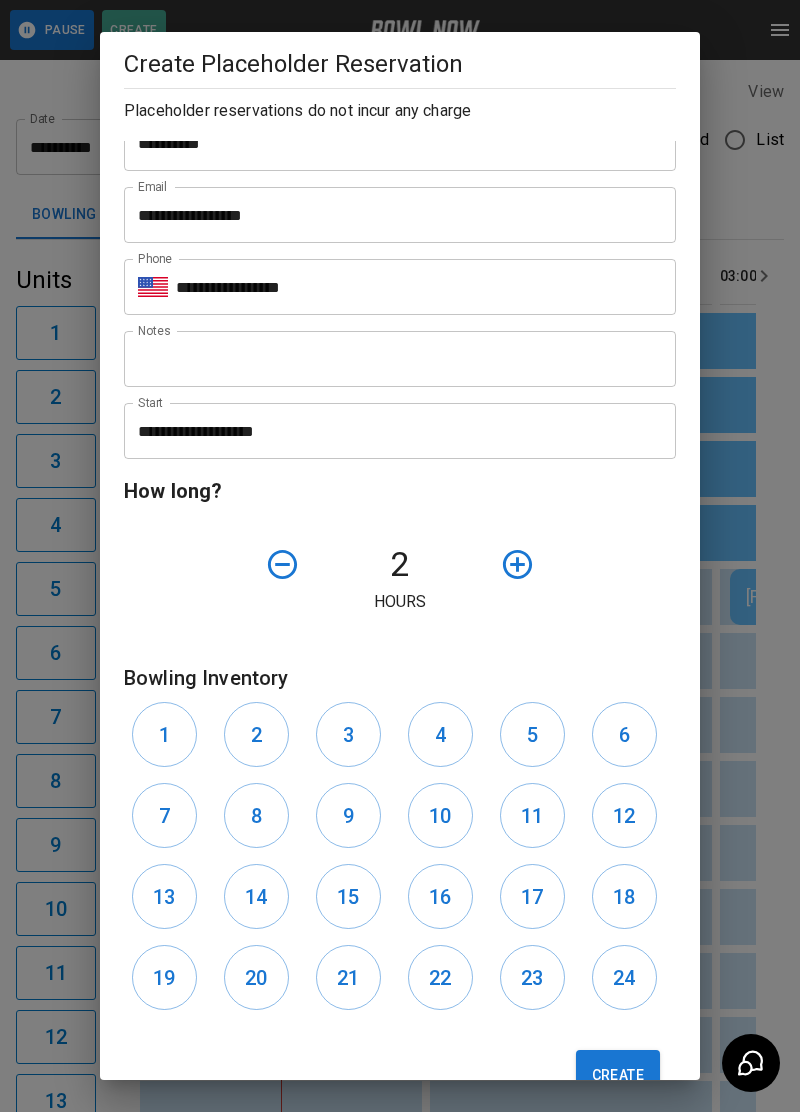 click on "11" at bounding box center (532, 816) 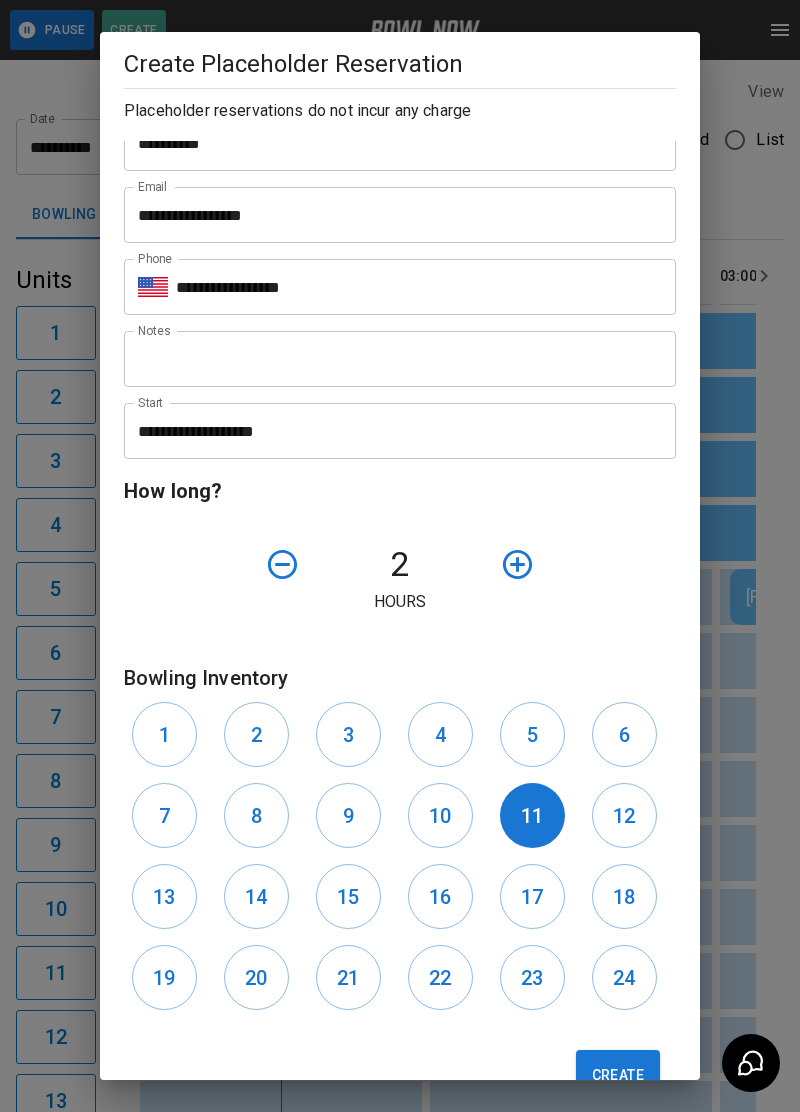 click on "12" at bounding box center (624, 815) 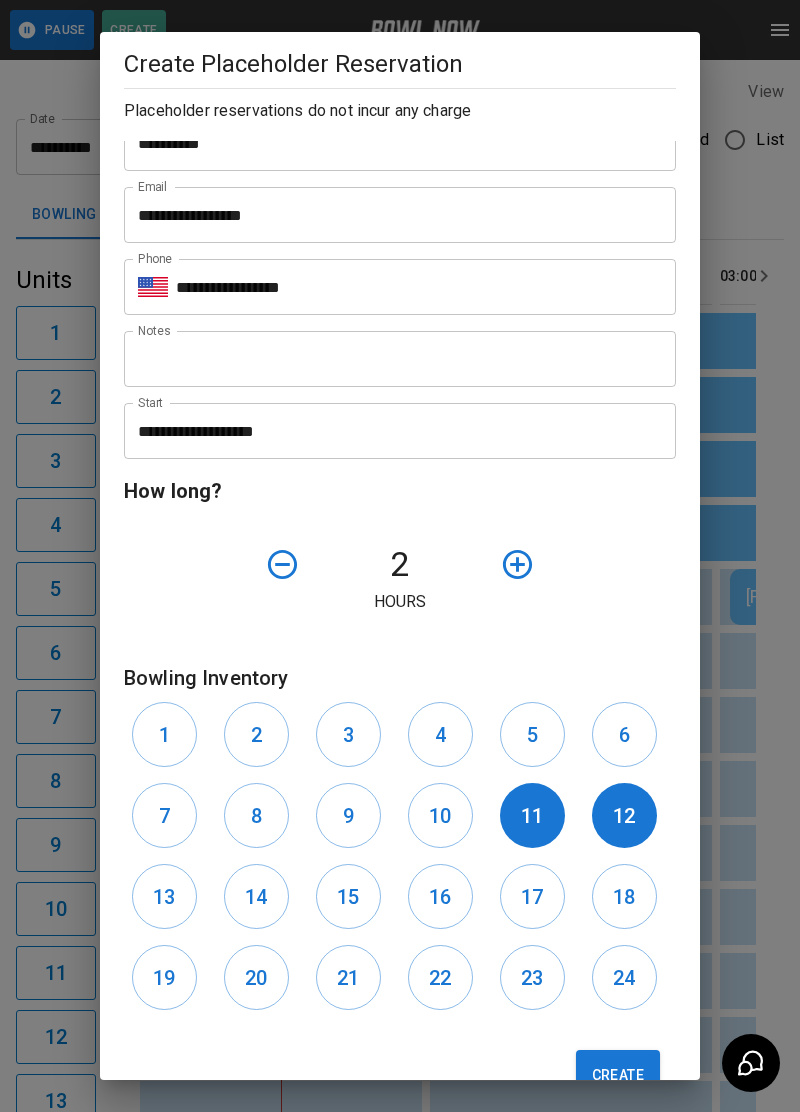 click on "Create" at bounding box center (618, 1075) 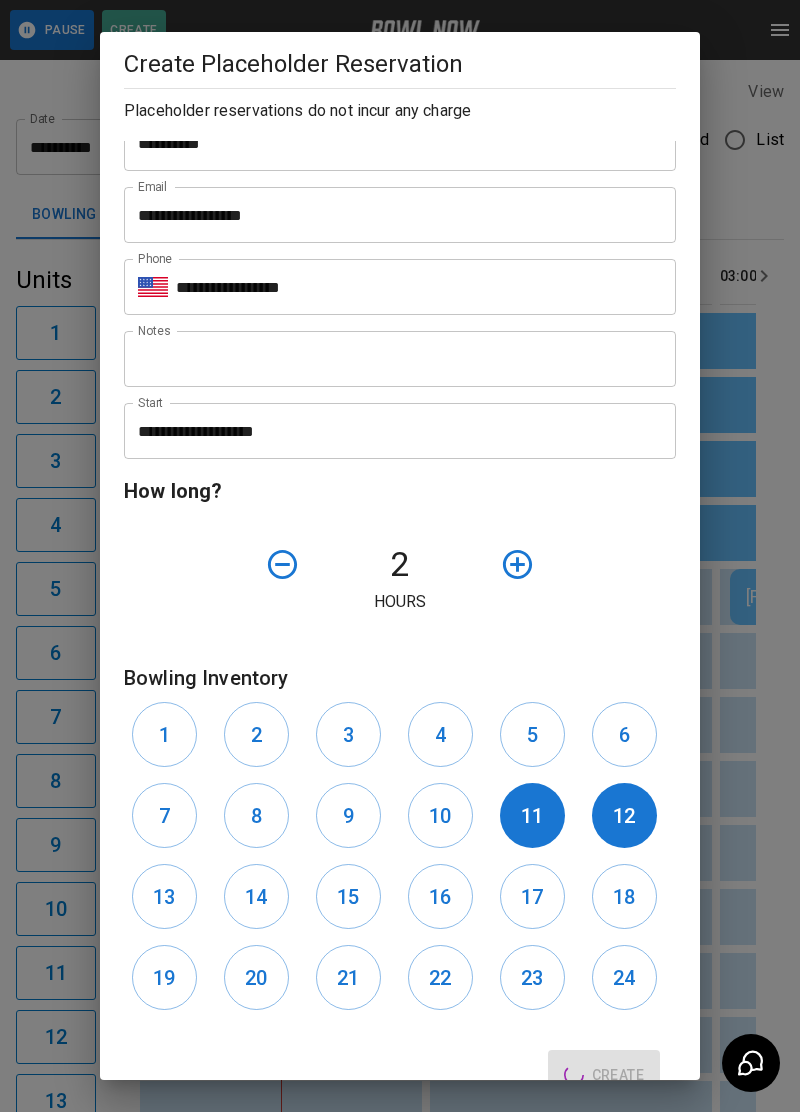 type 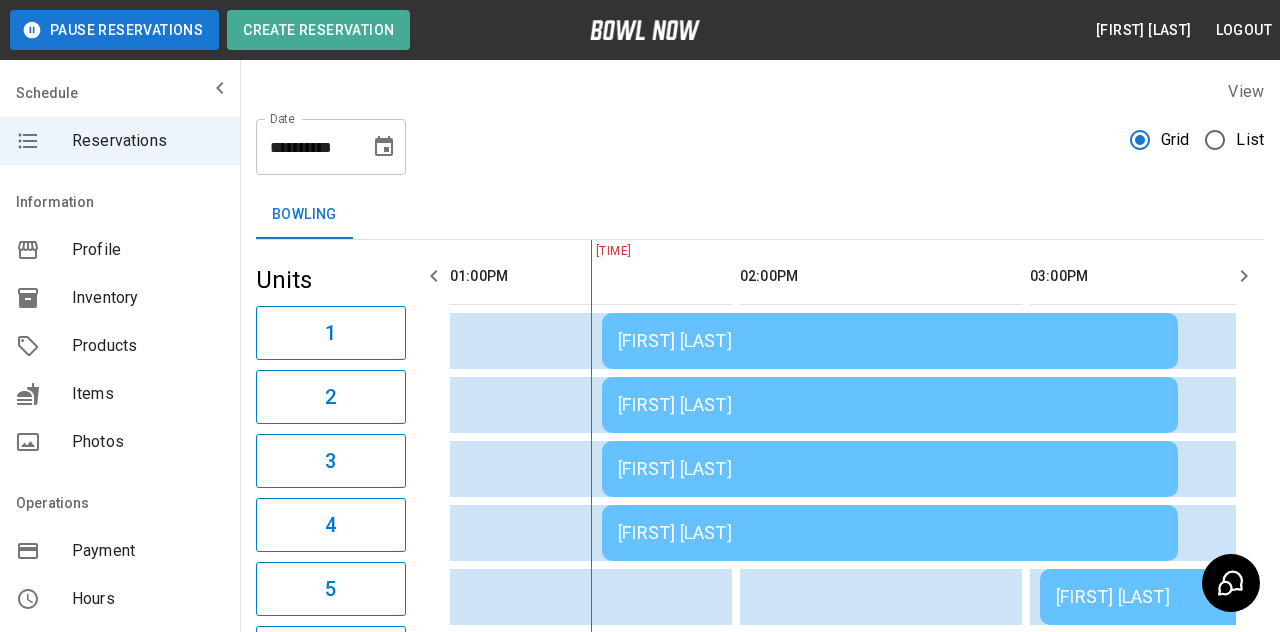click on "Create Reservation" at bounding box center (318, 30) 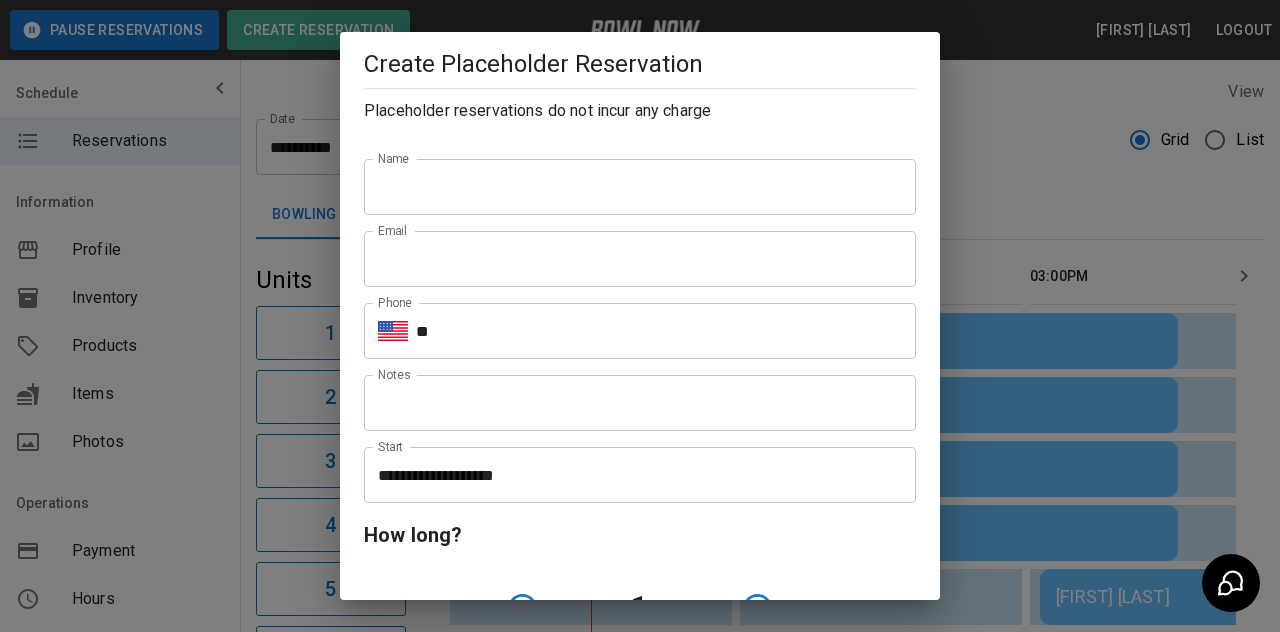 click on "Name" at bounding box center [640, 187] 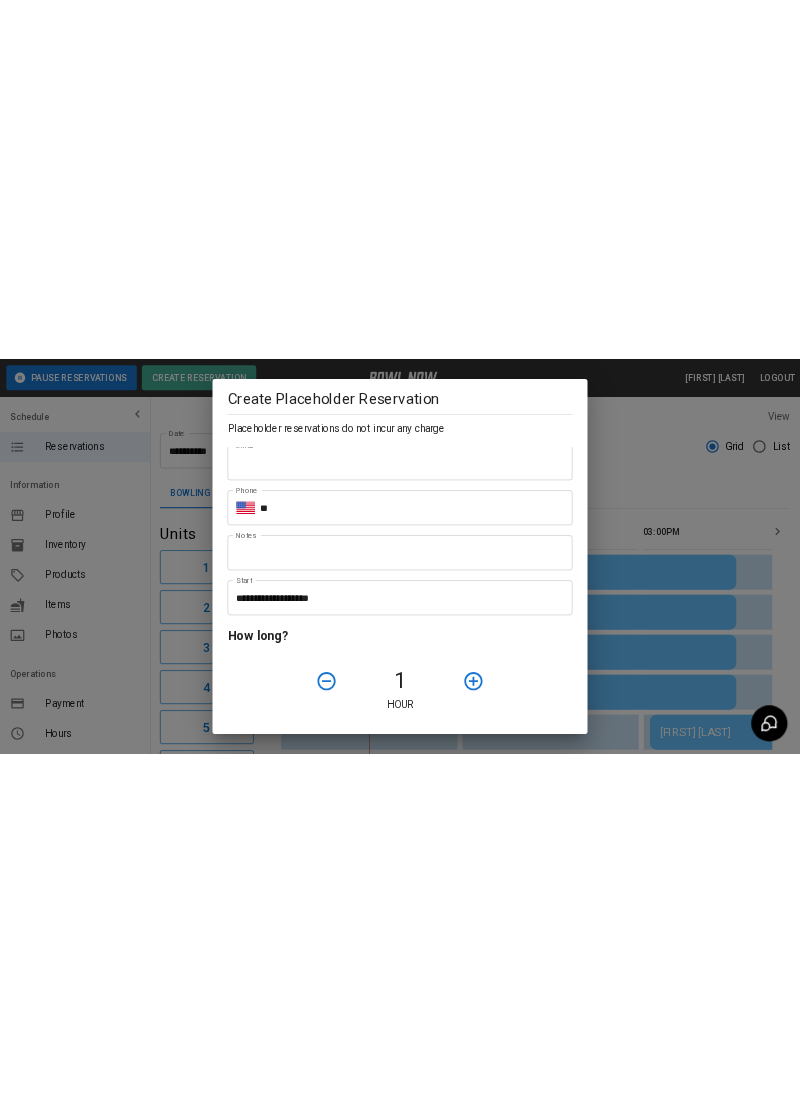 scroll, scrollTop: 107, scrollLeft: 0, axis: vertical 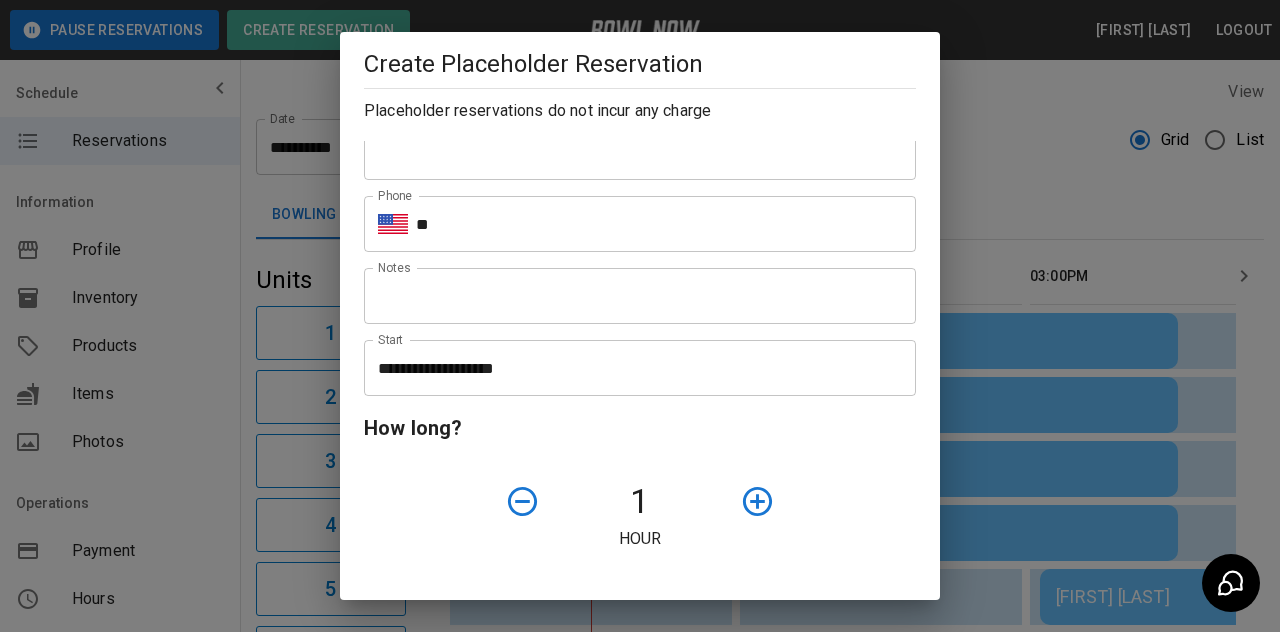 type on "**********" 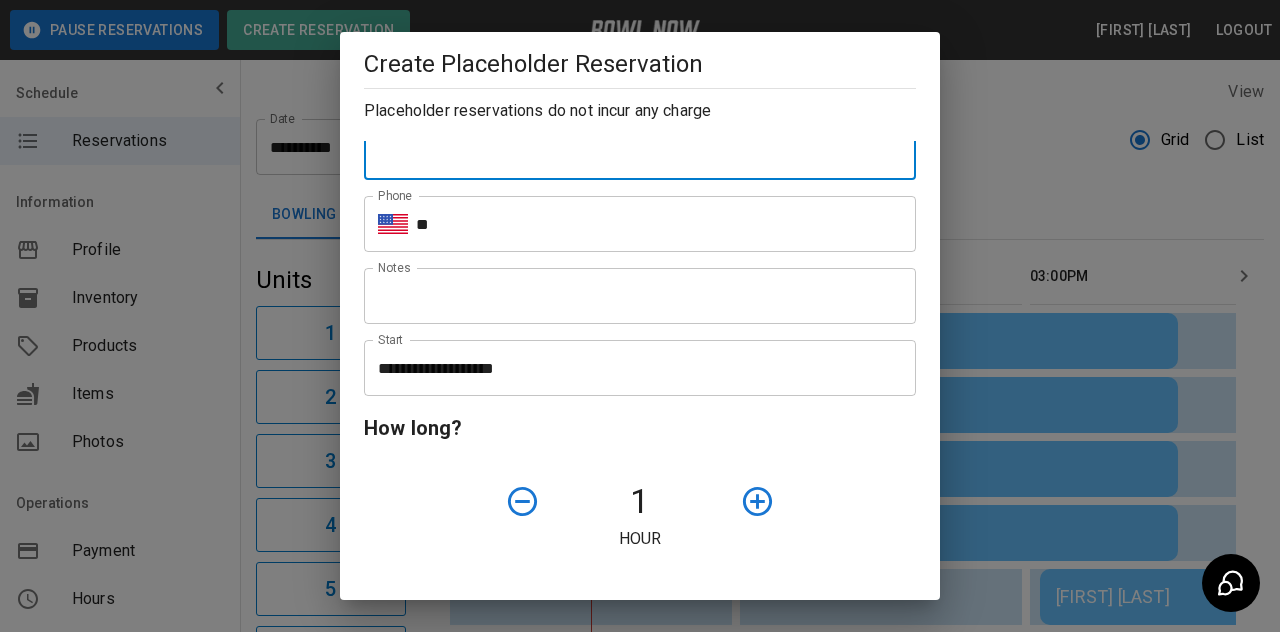 type on "**********" 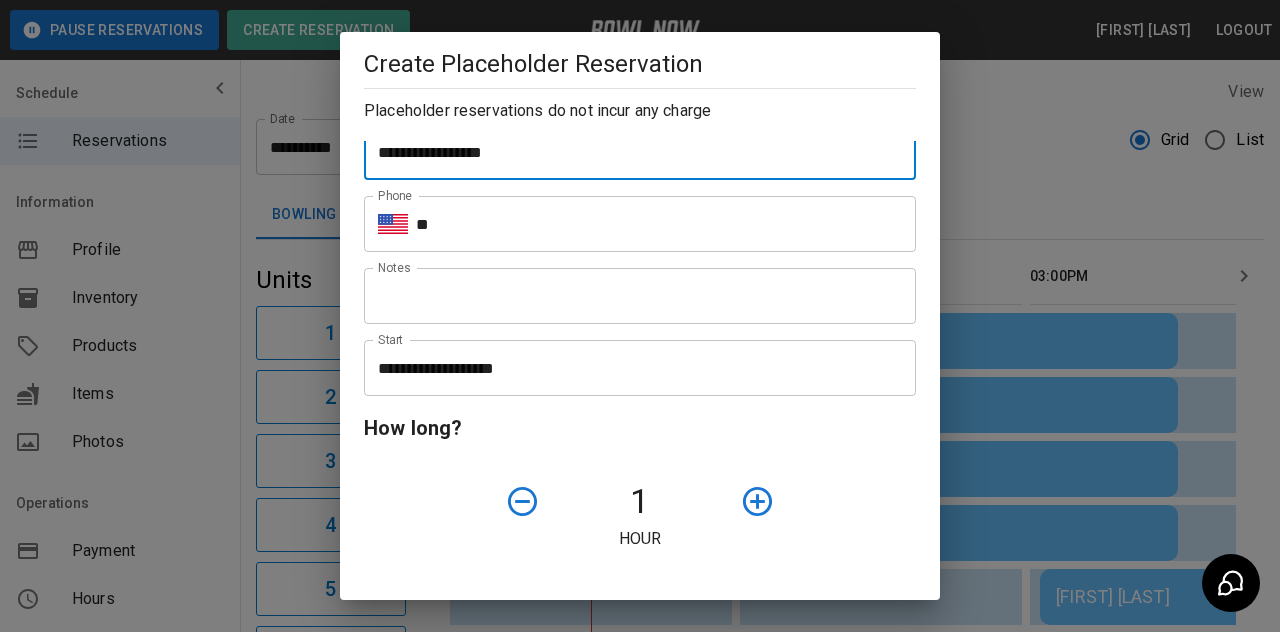 click on "Notes" at bounding box center [640, 296] 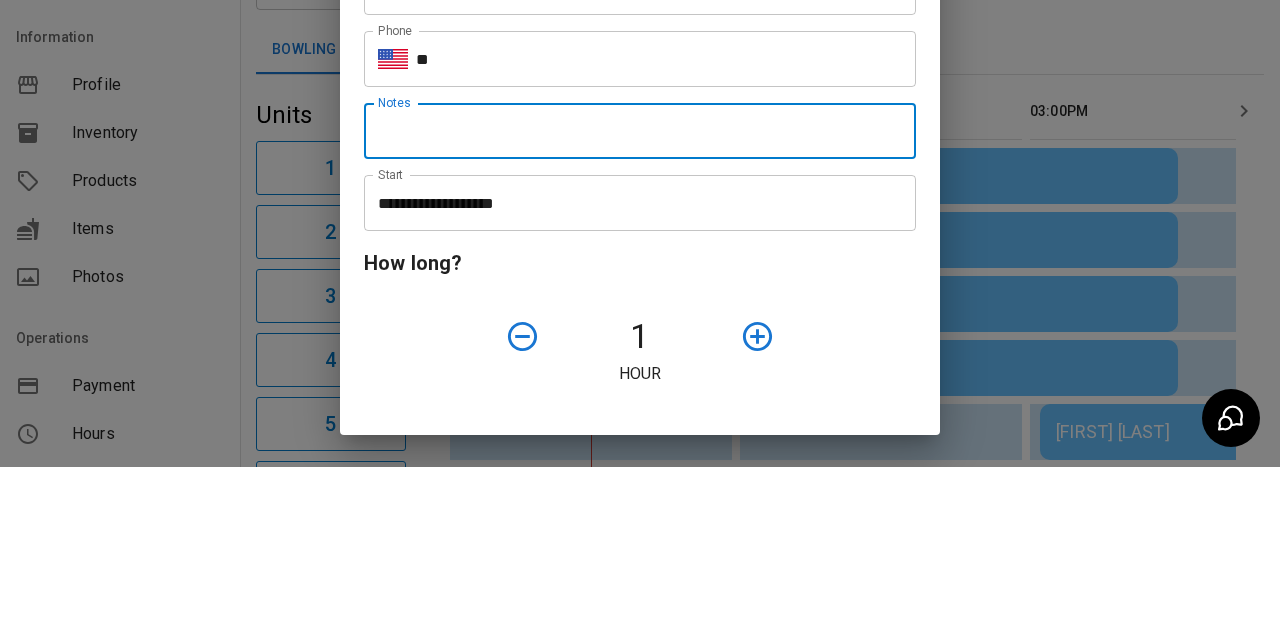 click on "**" at bounding box center [666, 224] 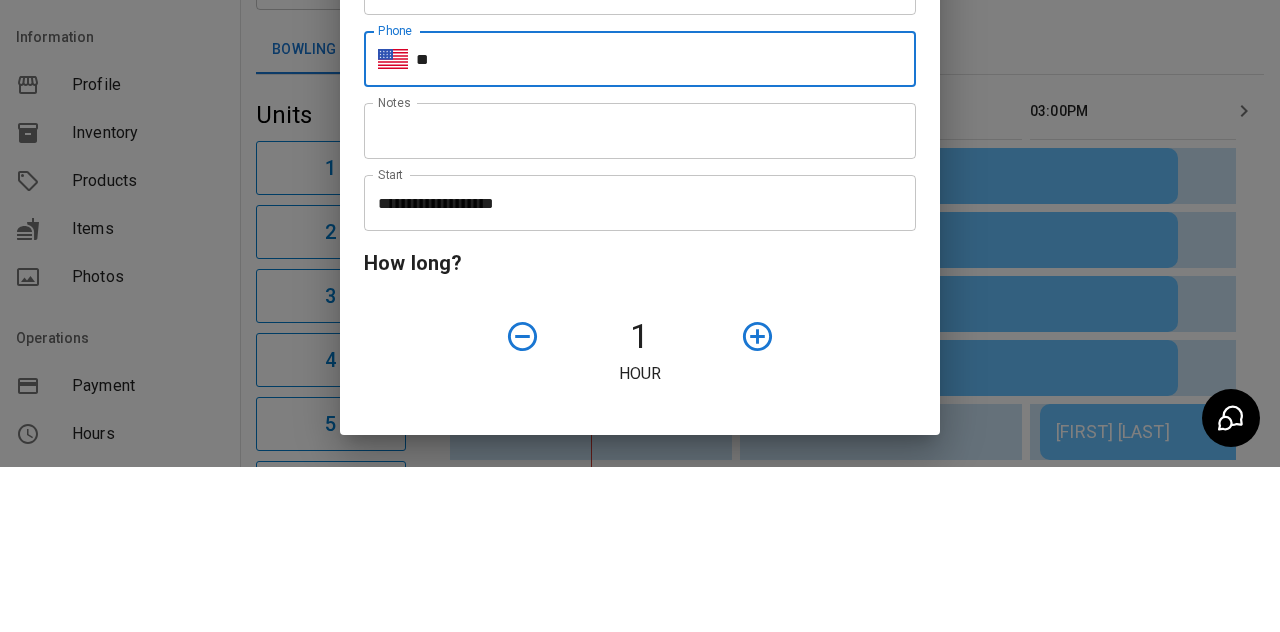 type on "**********" 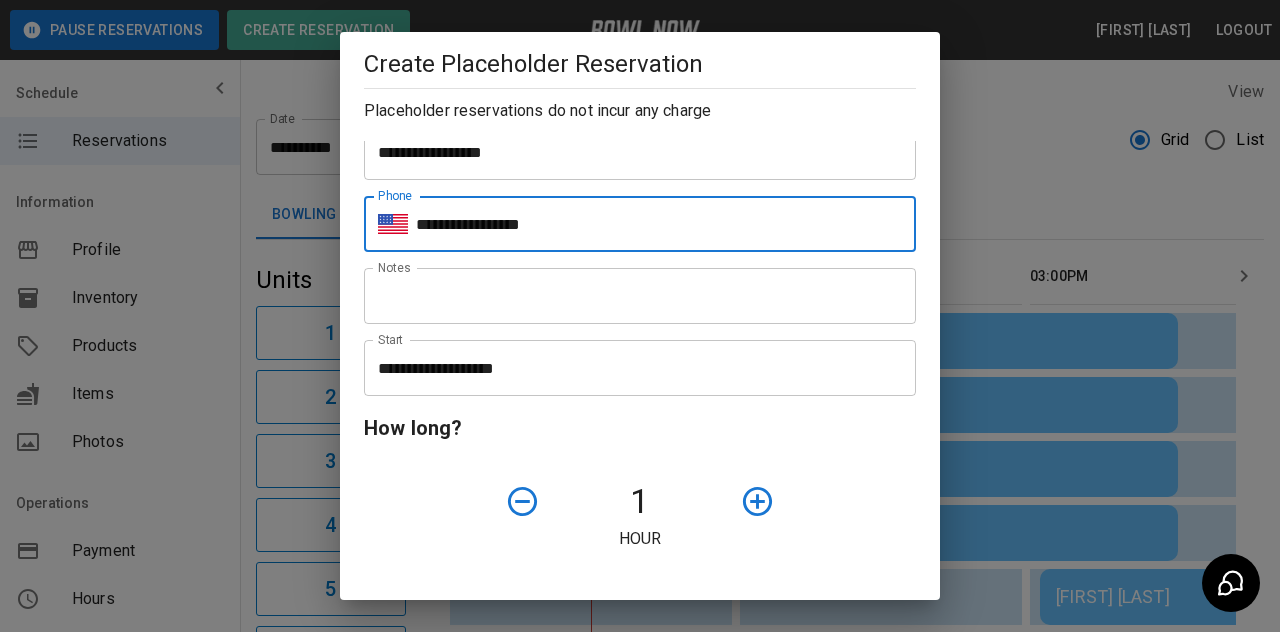 click on "Notes" at bounding box center [640, 296] 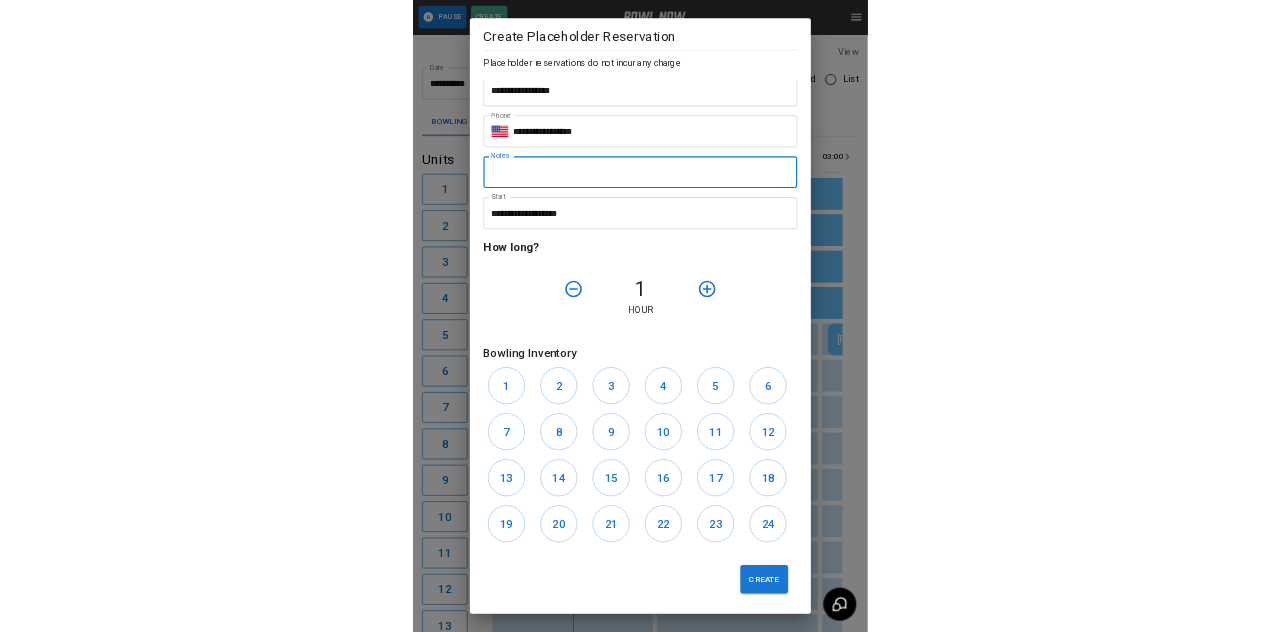 scroll, scrollTop: 101, scrollLeft: 0, axis: vertical 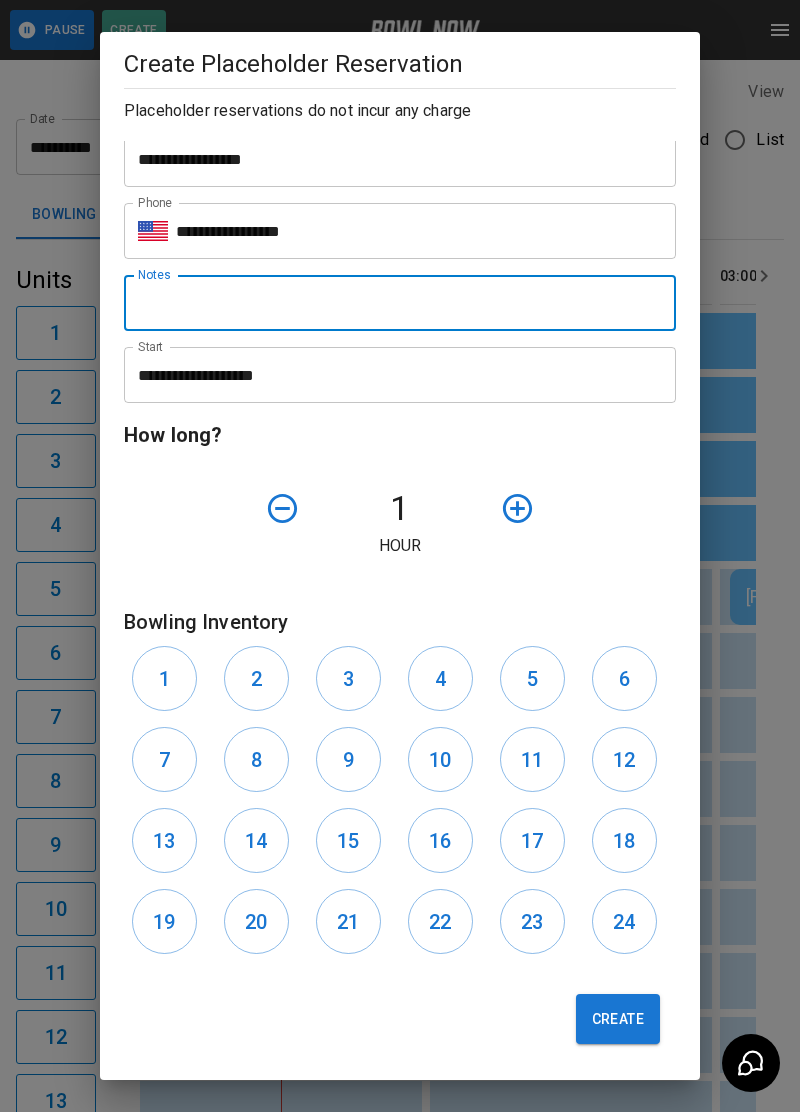 click on "**********" at bounding box center [393, 375] 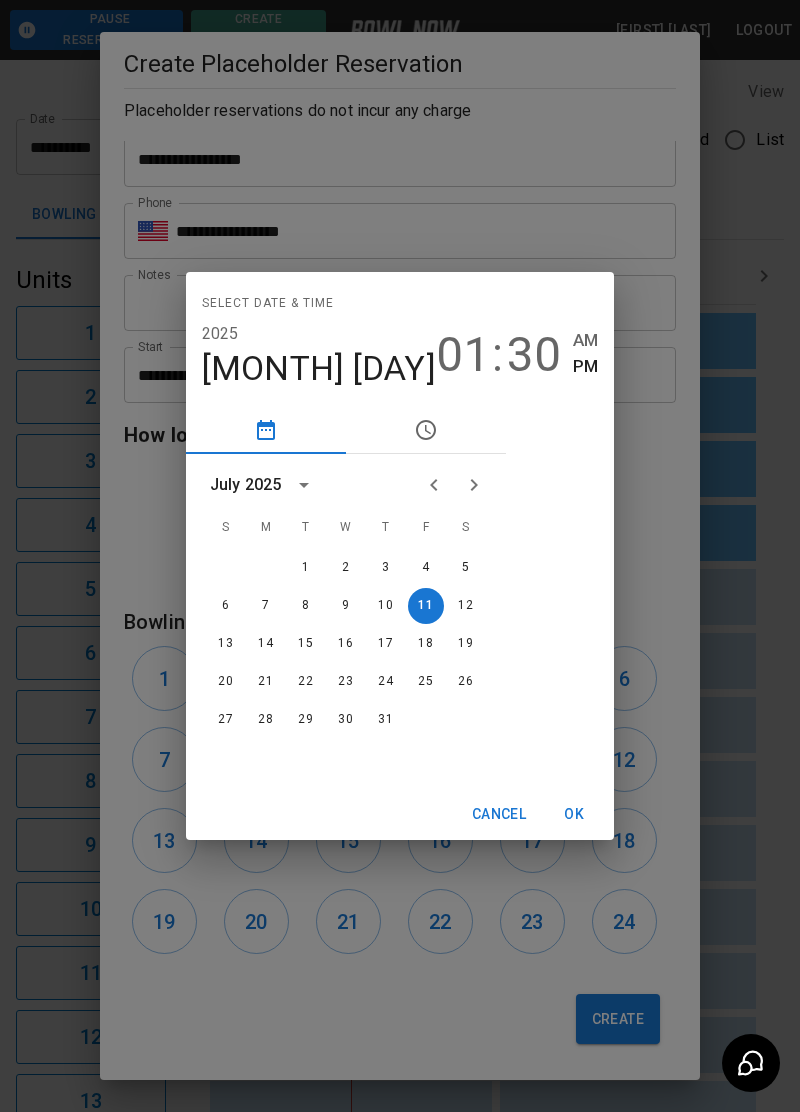click on "[DAY] [DAY] [DAY] [DAY] [DAY] [DAY] [DAY]" at bounding box center [346, 528] 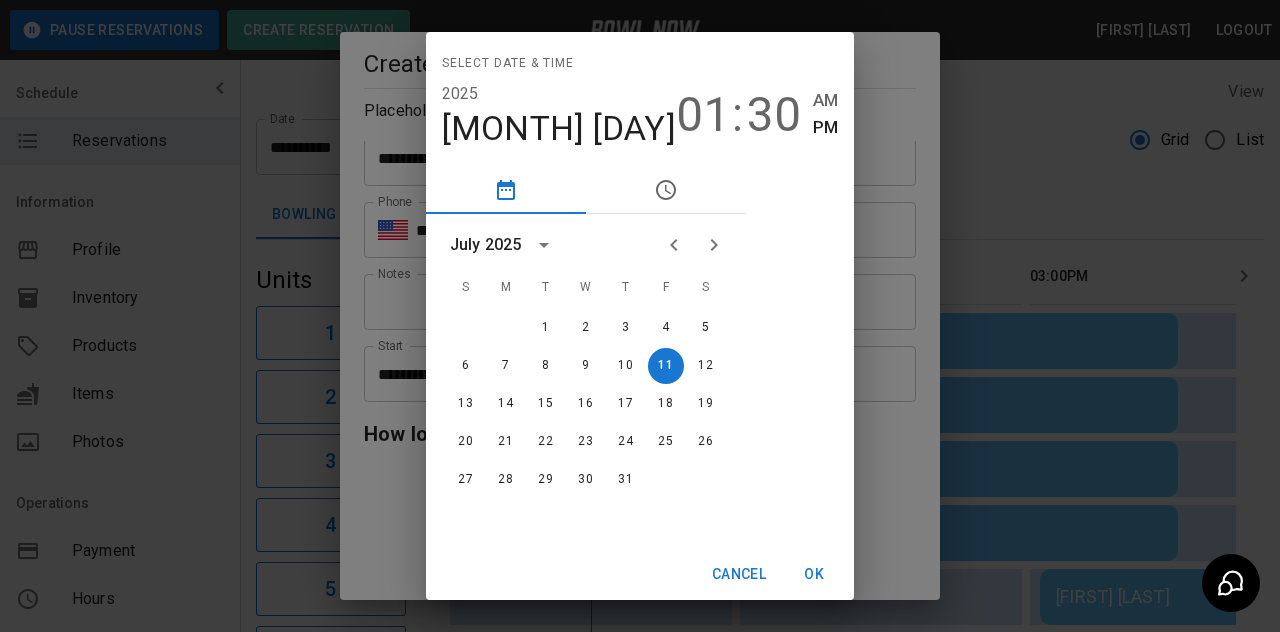click on "01" at bounding box center [703, 115] 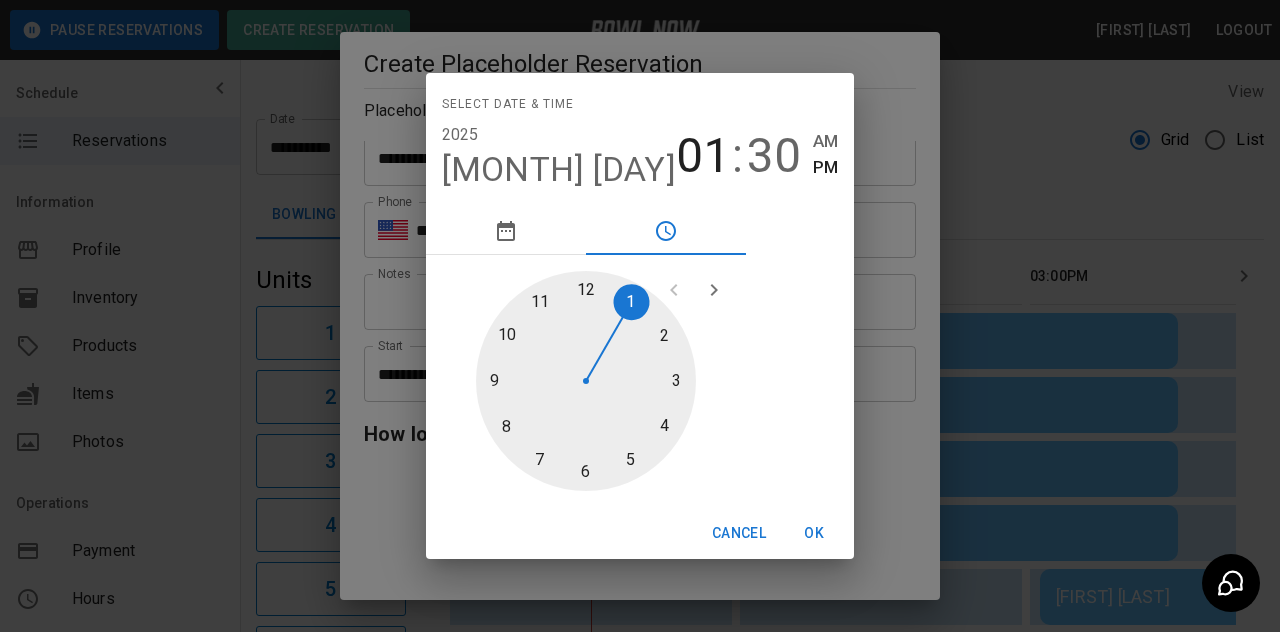 click at bounding box center [586, 381] 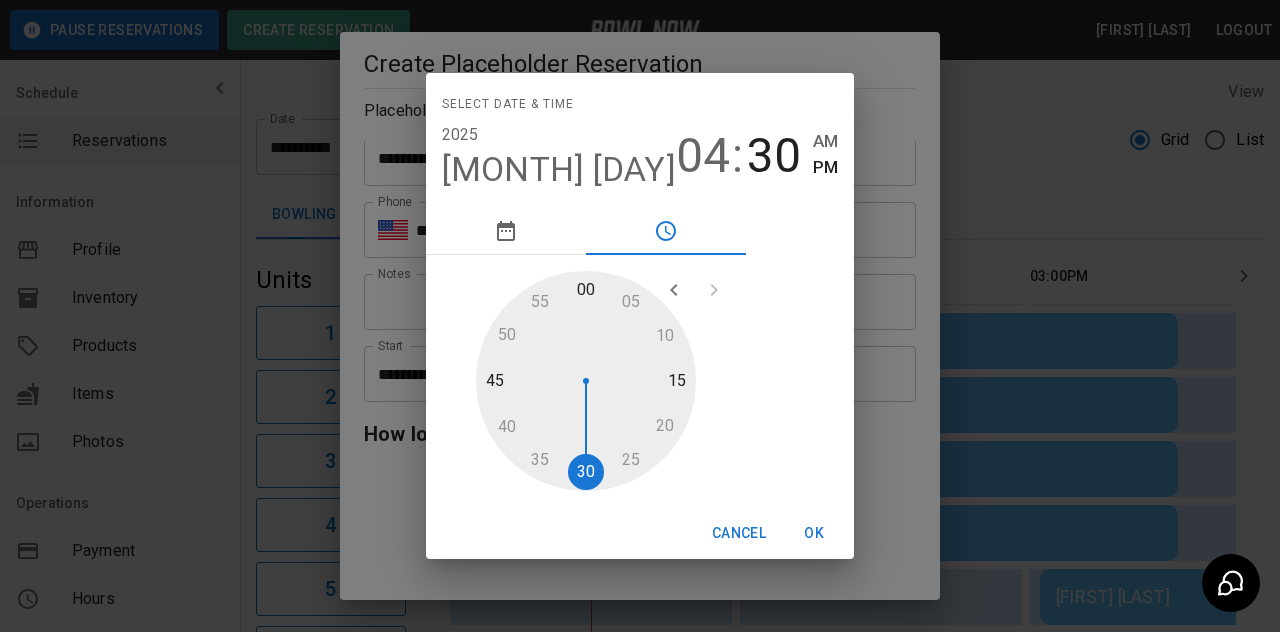click on "OK" at bounding box center [814, 533] 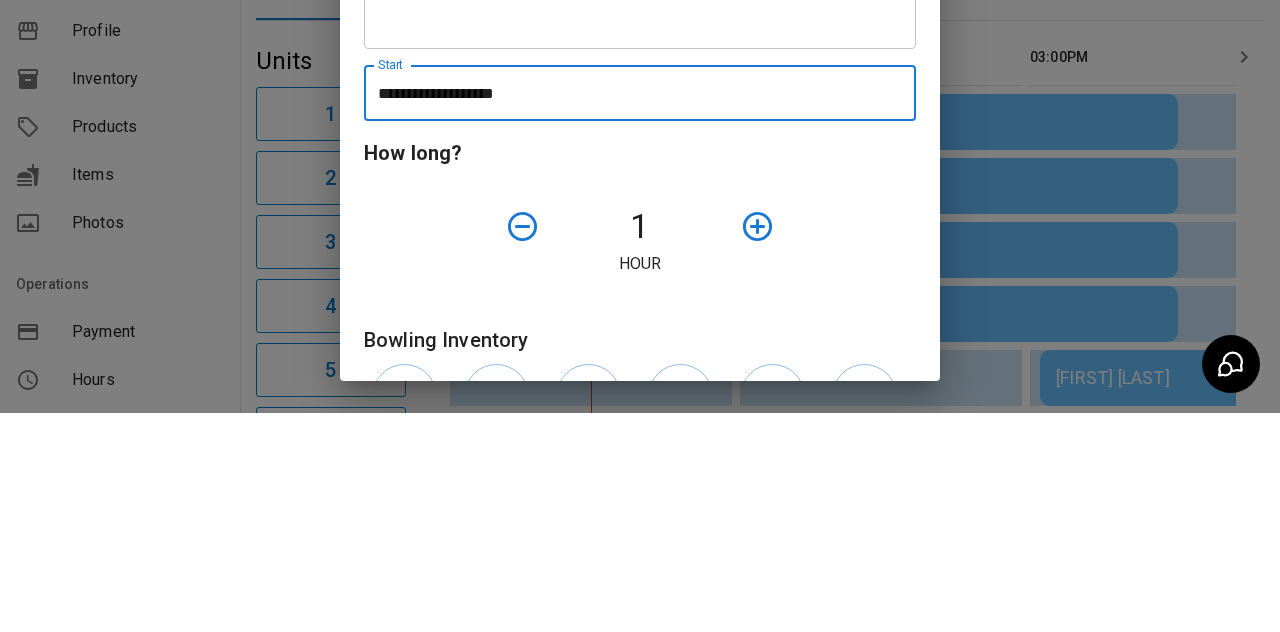scroll, scrollTop: 259, scrollLeft: 0, axis: vertical 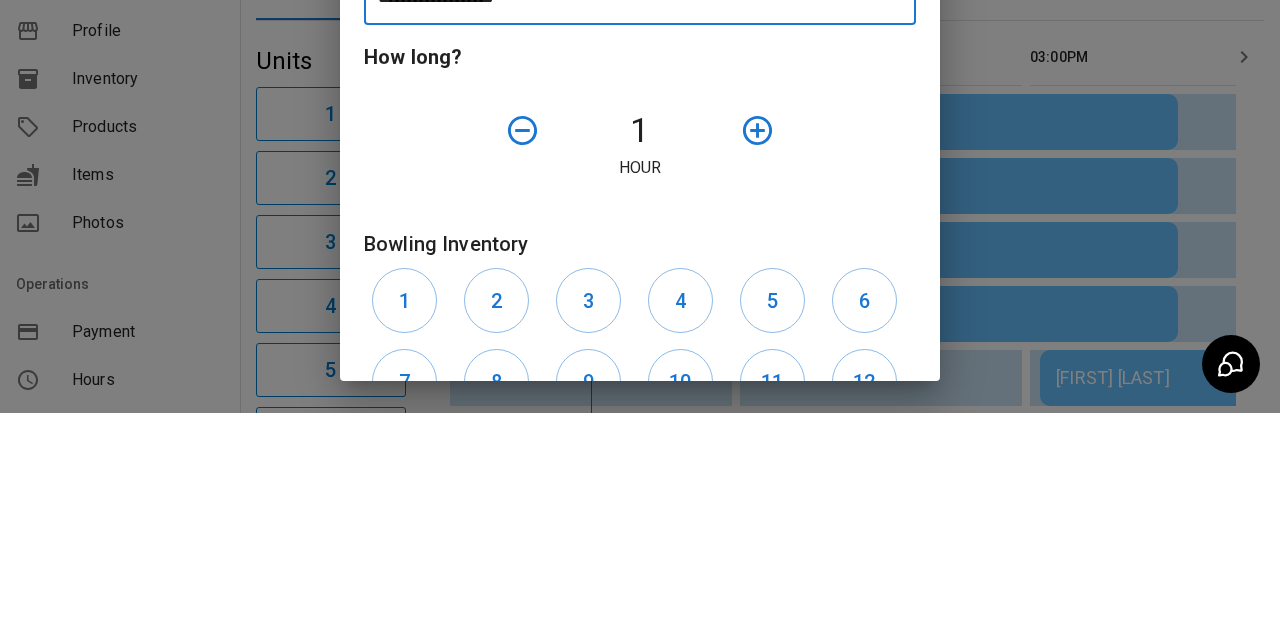 click 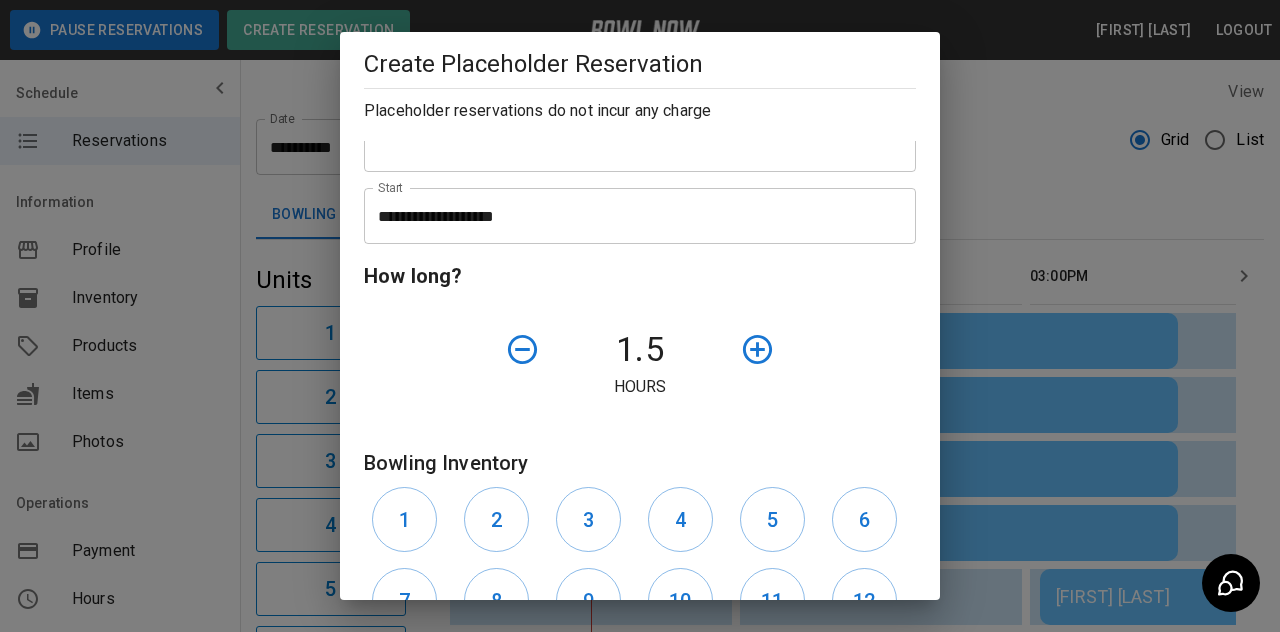 click 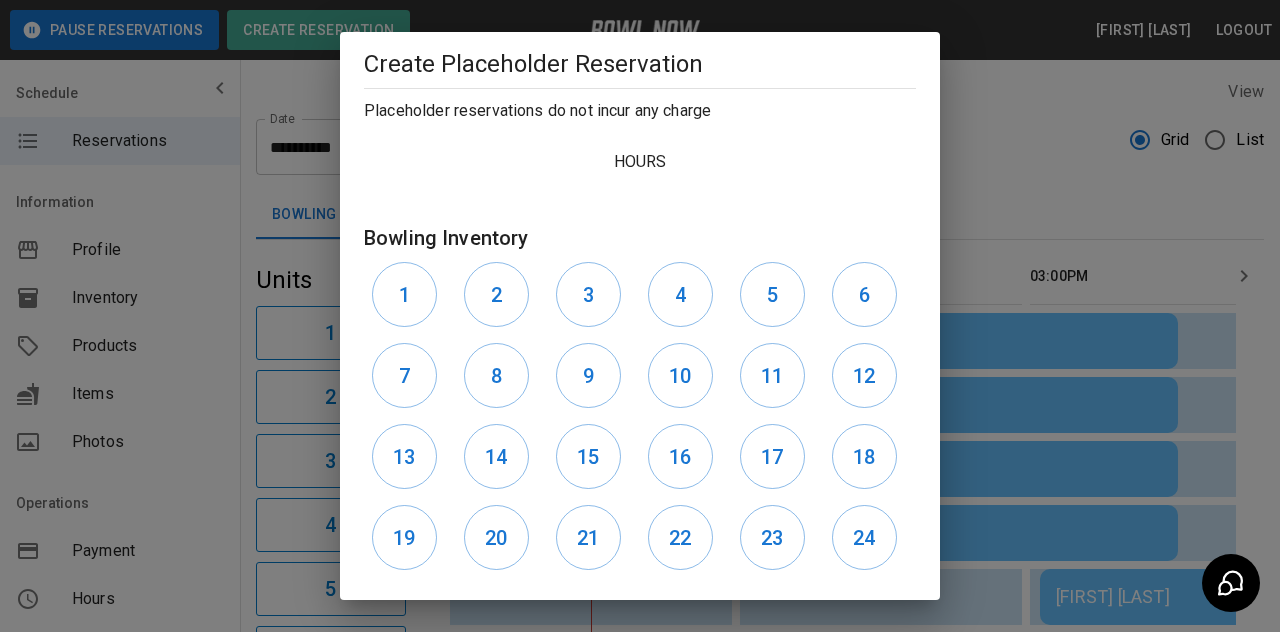 scroll, scrollTop: 506, scrollLeft: 0, axis: vertical 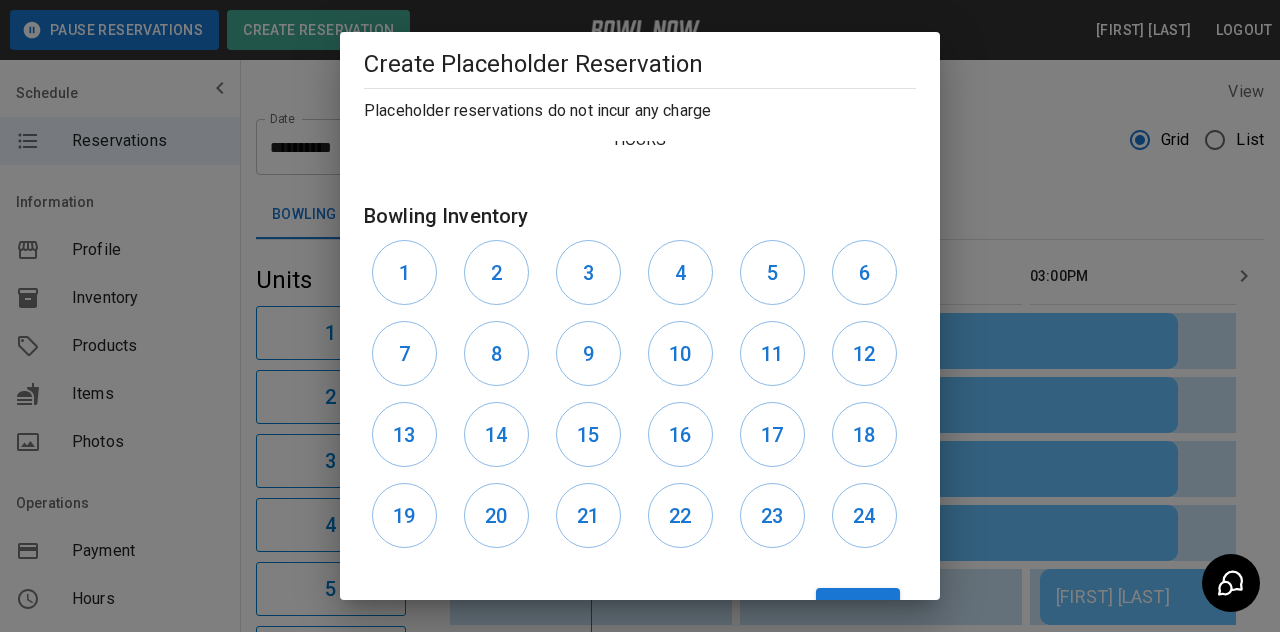 click on "16" at bounding box center [680, 435] 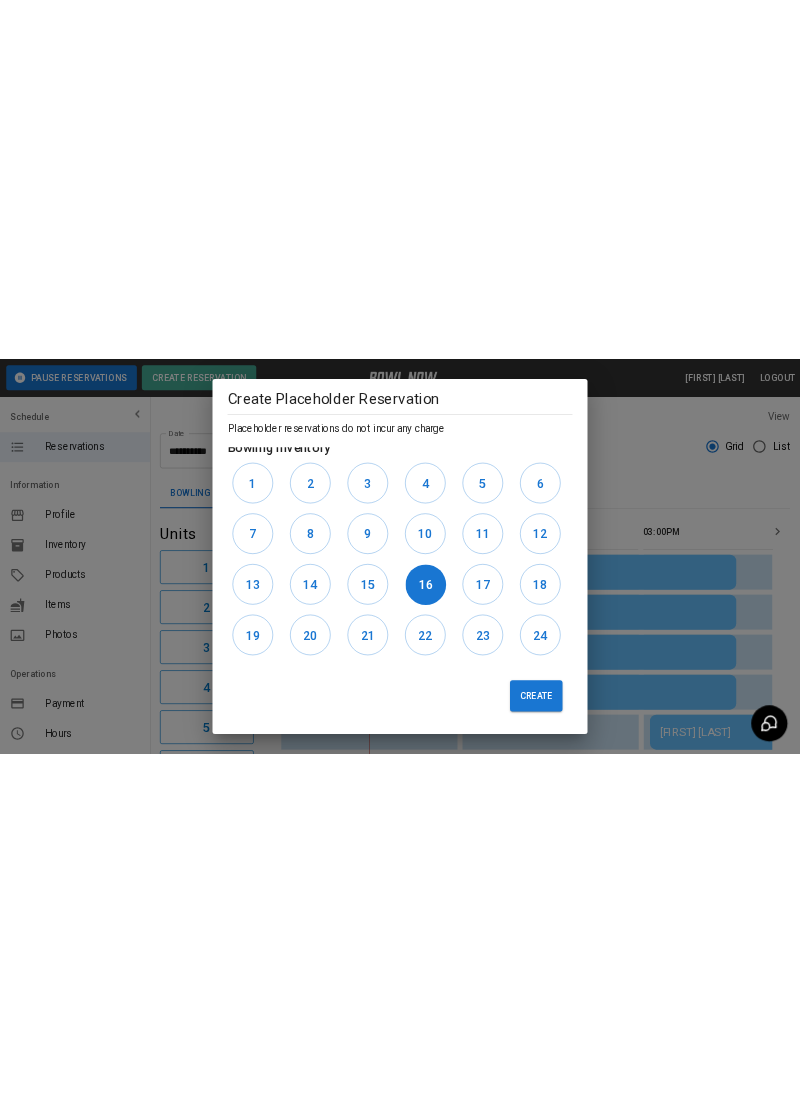 scroll, scrollTop: 579, scrollLeft: 0, axis: vertical 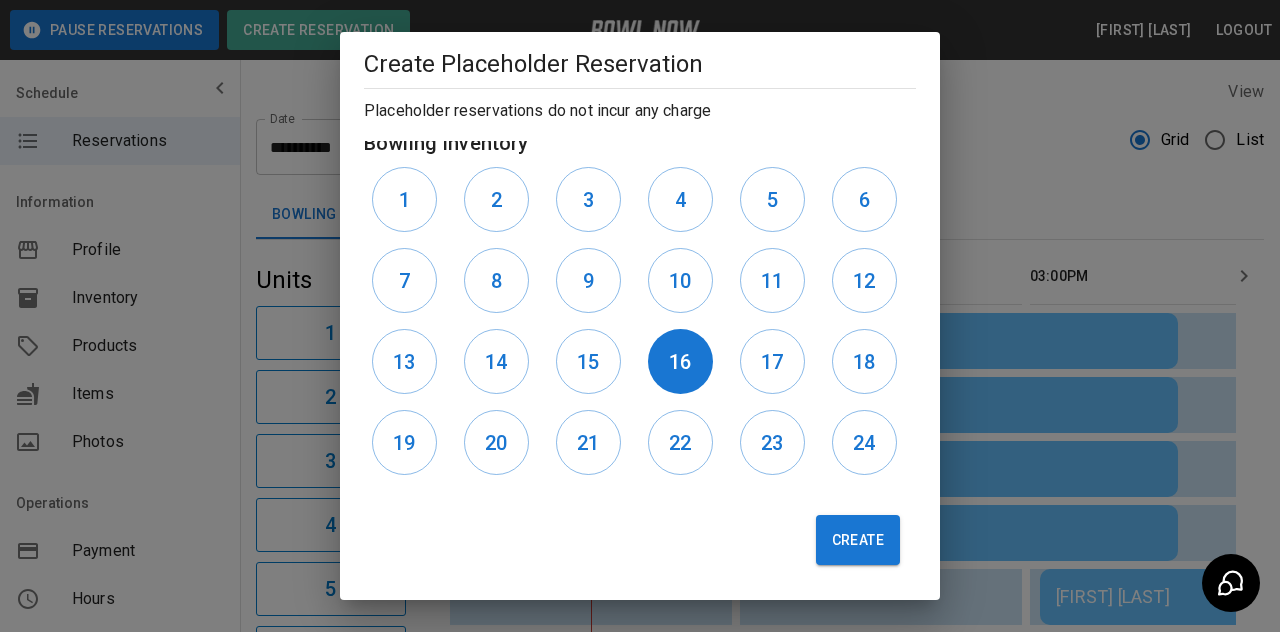 click on "Create" at bounding box center [858, 540] 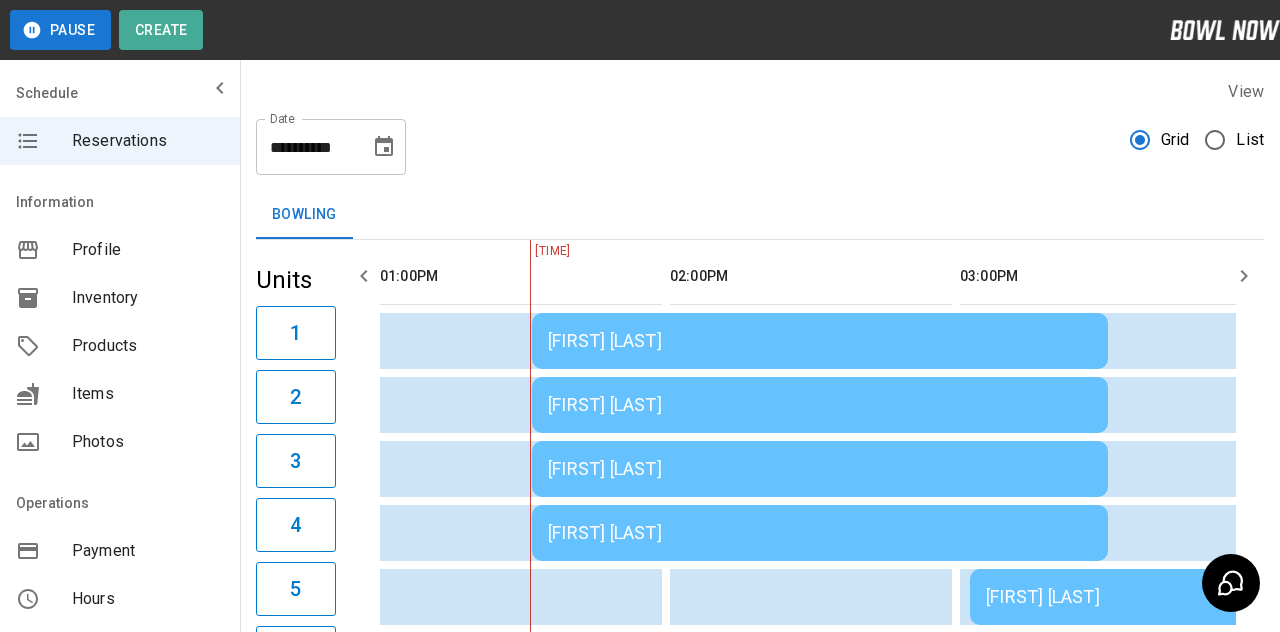type 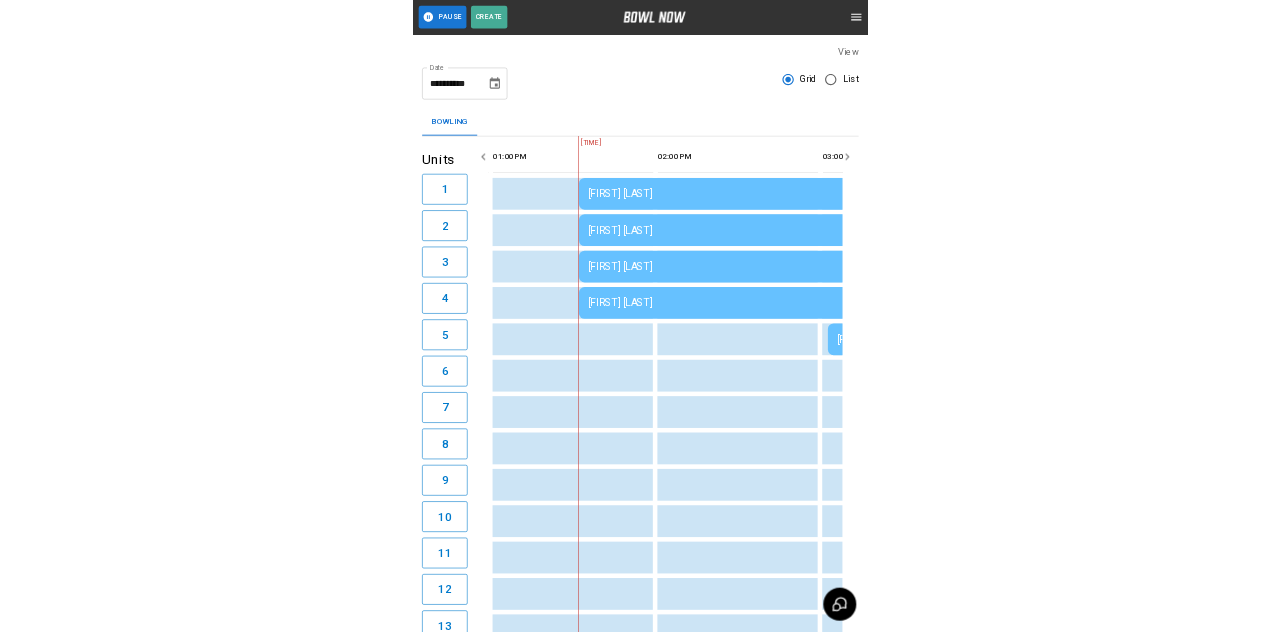 scroll, scrollTop: 101, scrollLeft: 0, axis: vertical 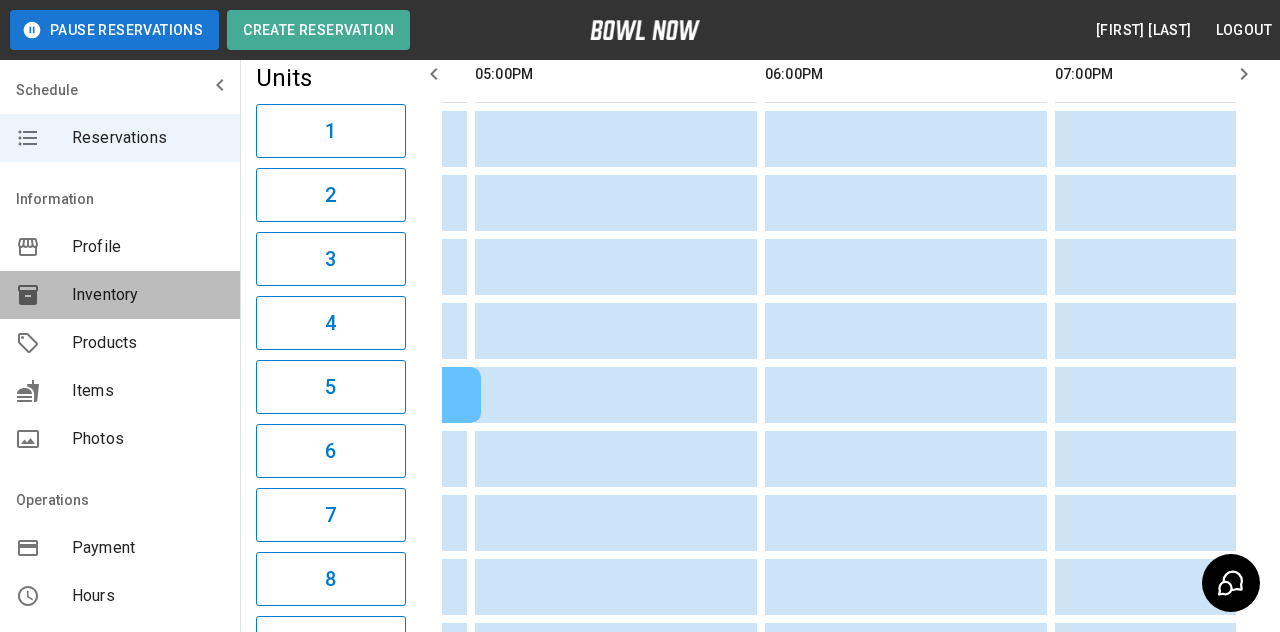click on "Inventory" at bounding box center [120, 295] 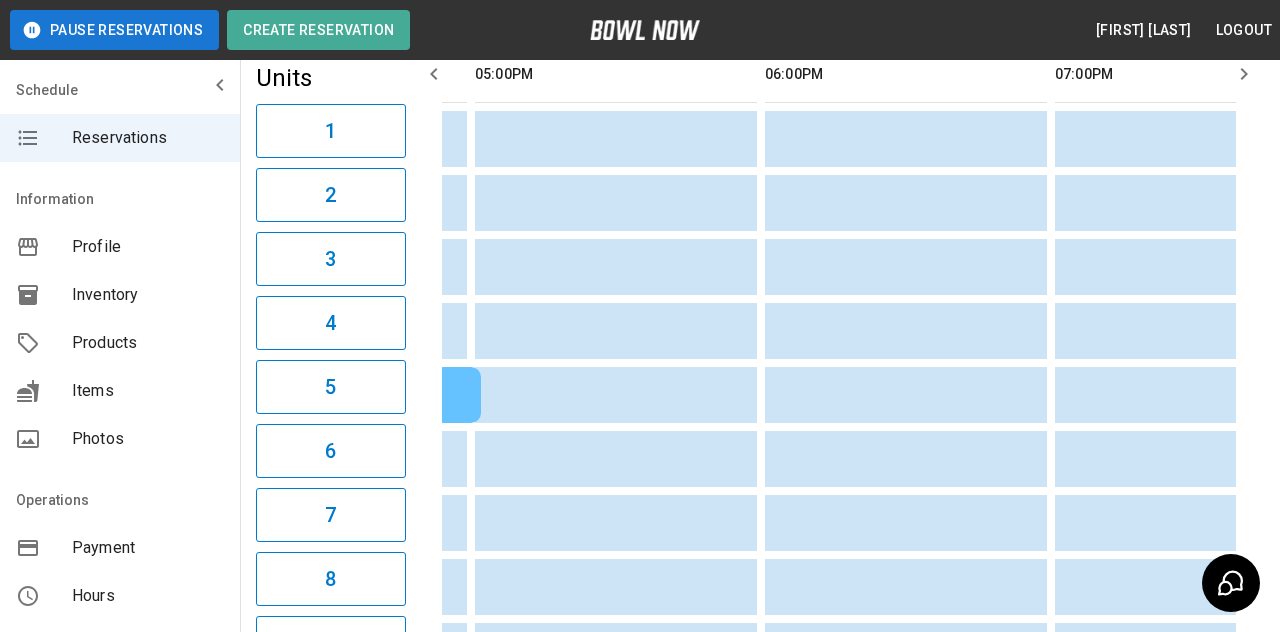 click on "**********" at bounding box center (640, 784) 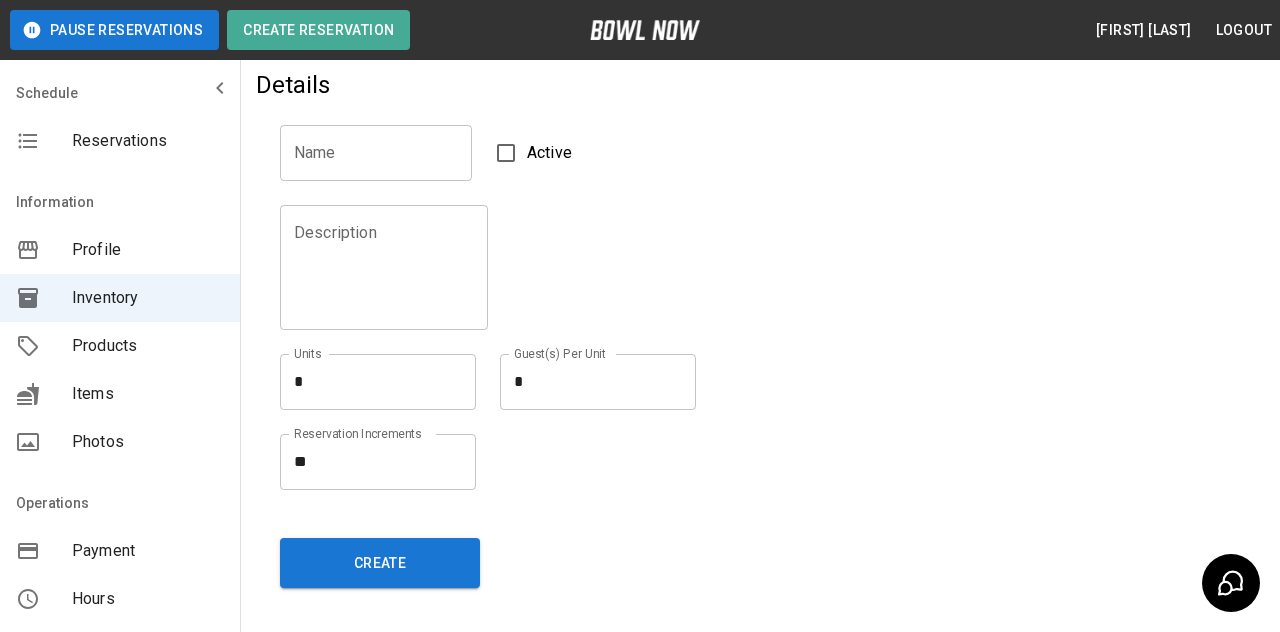 scroll, scrollTop: 0, scrollLeft: 0, axis: both 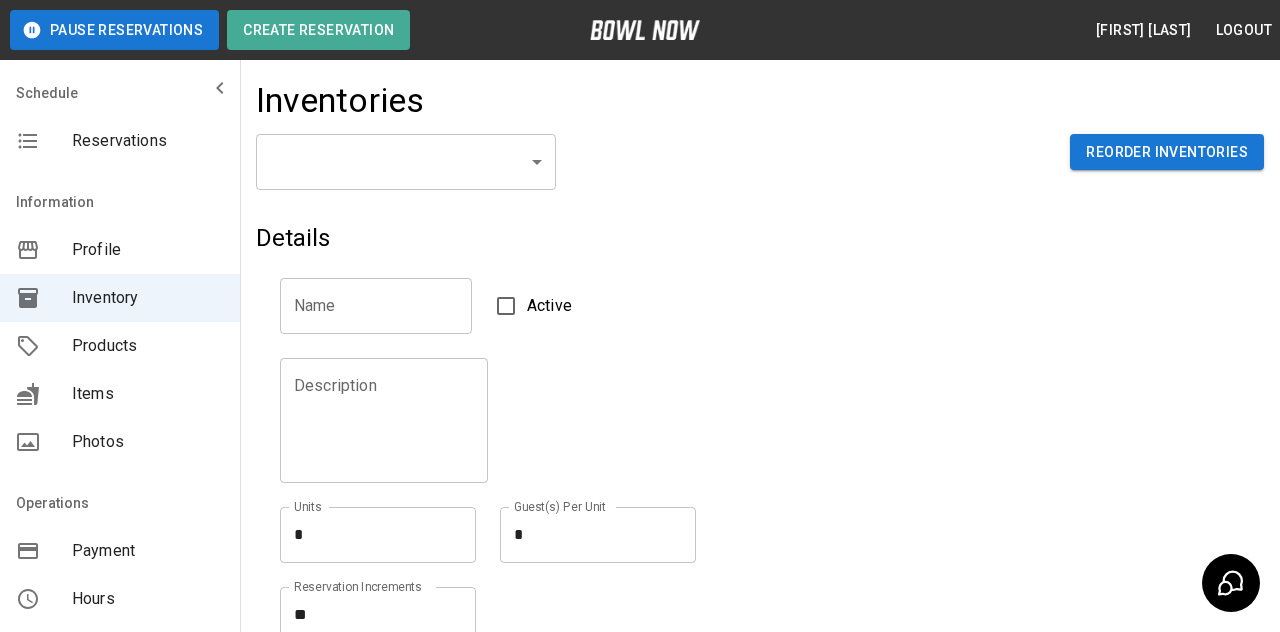 click on "Reservations" at bounding box center (148, 141) 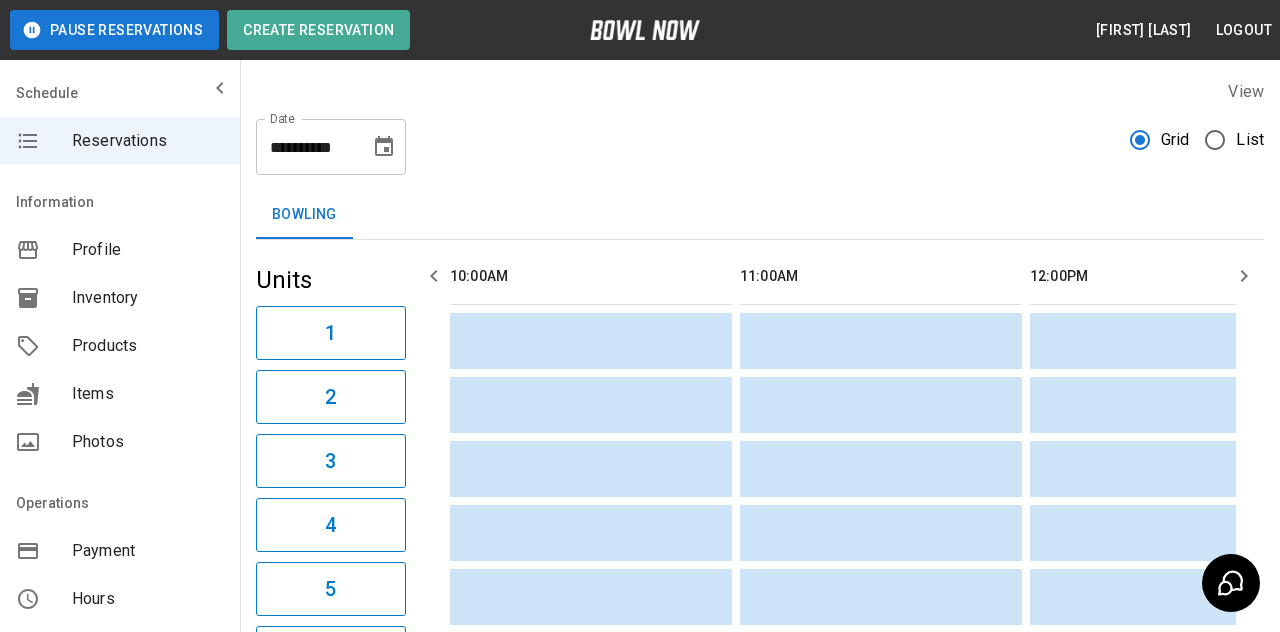 scroll, scrollTop: 0, scrollLeft: 1160, axis: horizontal 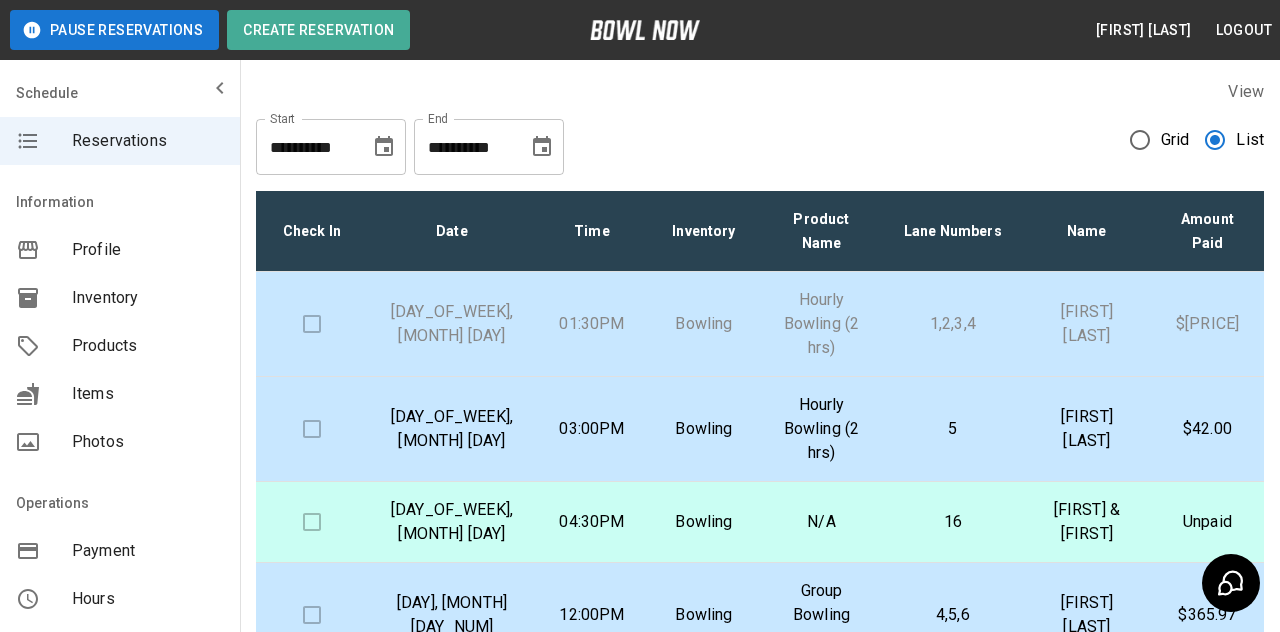 click at bounding box center [312, 324] 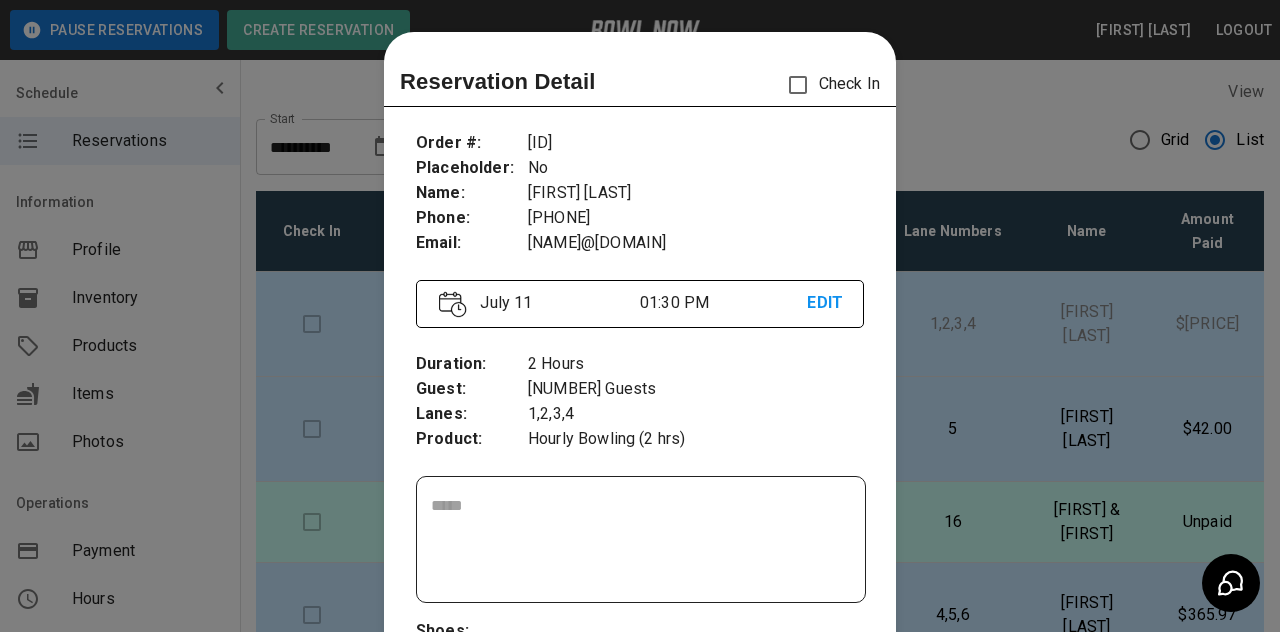 scroll, scrollTop: 32, scrollLeft: 0, axis: vertical 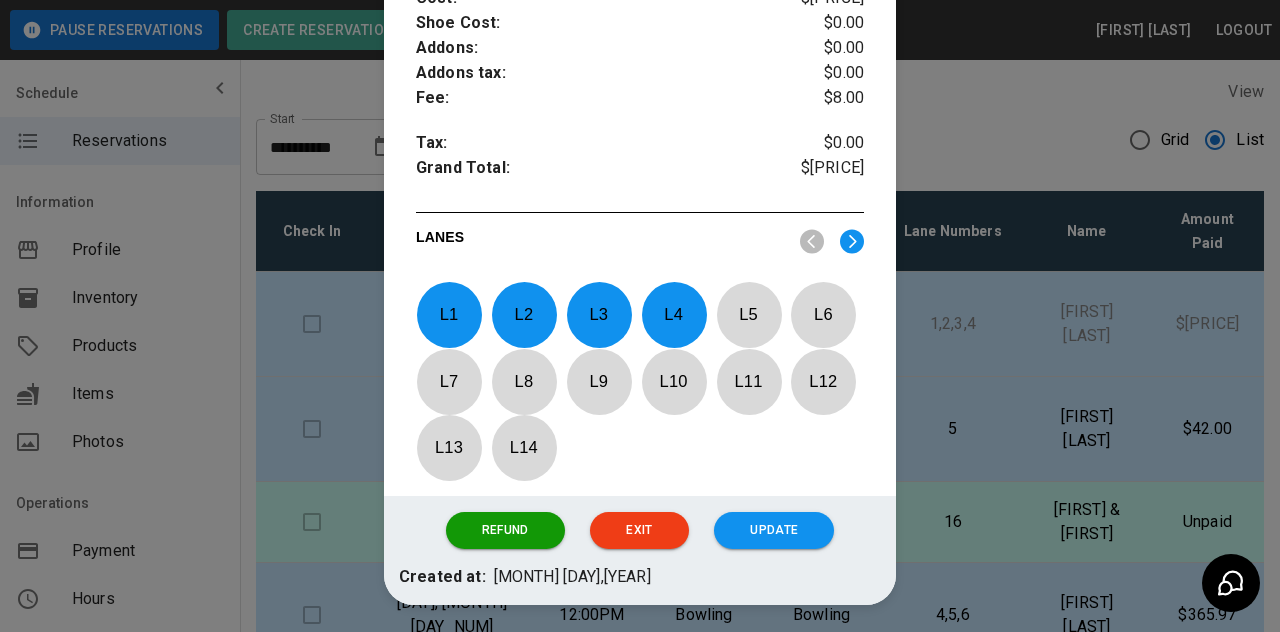 click on "Update" at bounding box center (774, 530) 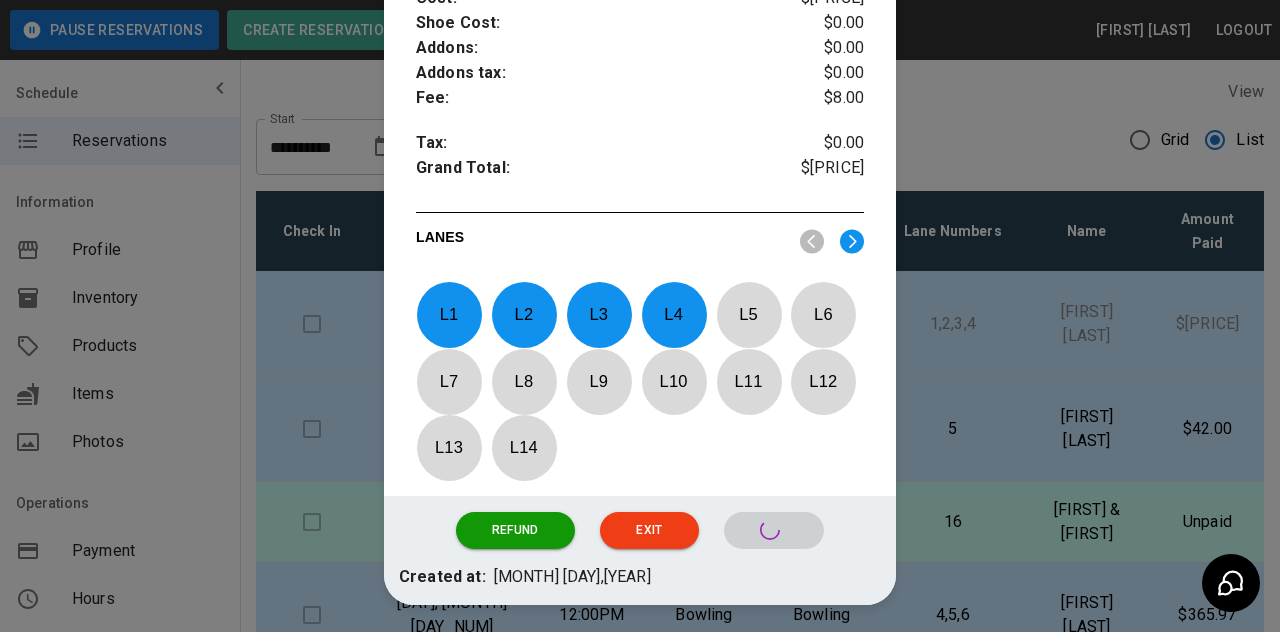 scroll, scrollTop: 689, scrollLeft: 0, axis: vertical 